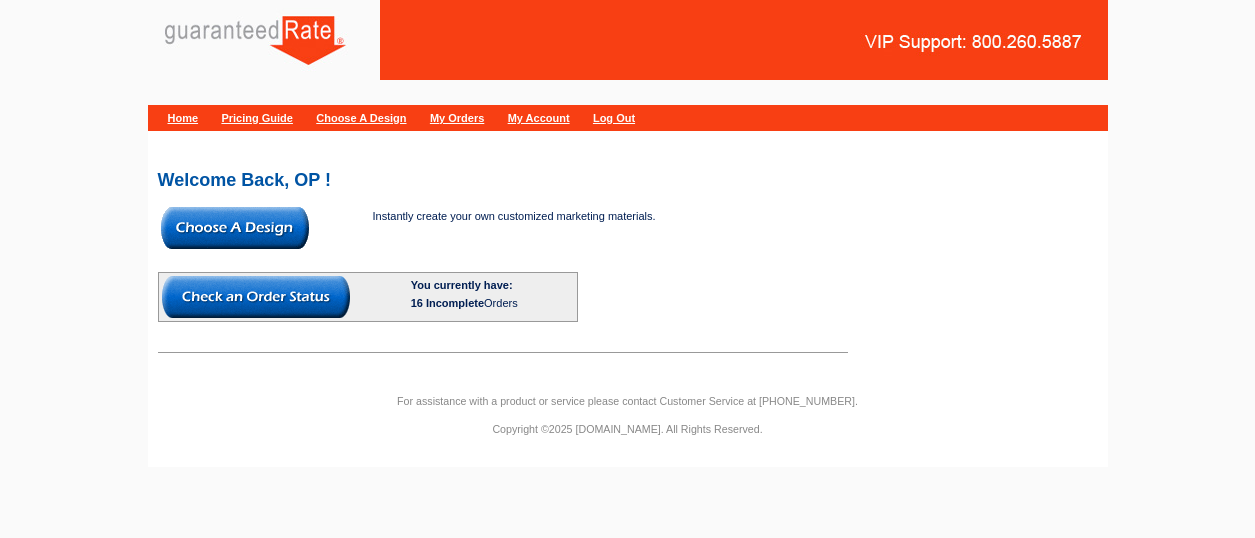 scroll, scrollTop: 0, scrollLeft: 0, axis: both 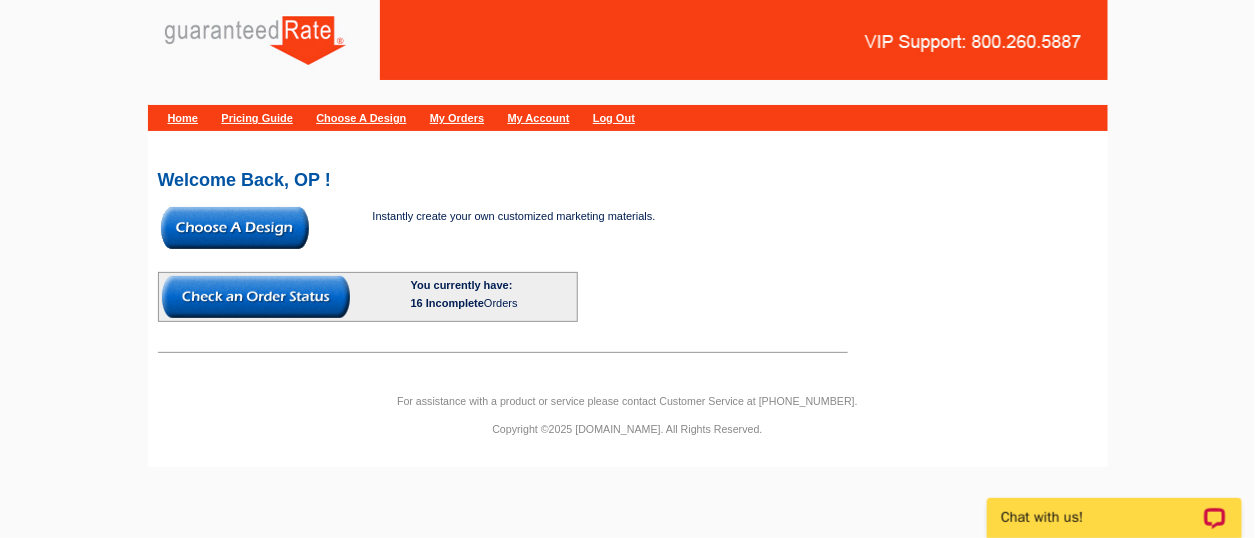 click at bounding box center [235, 228] 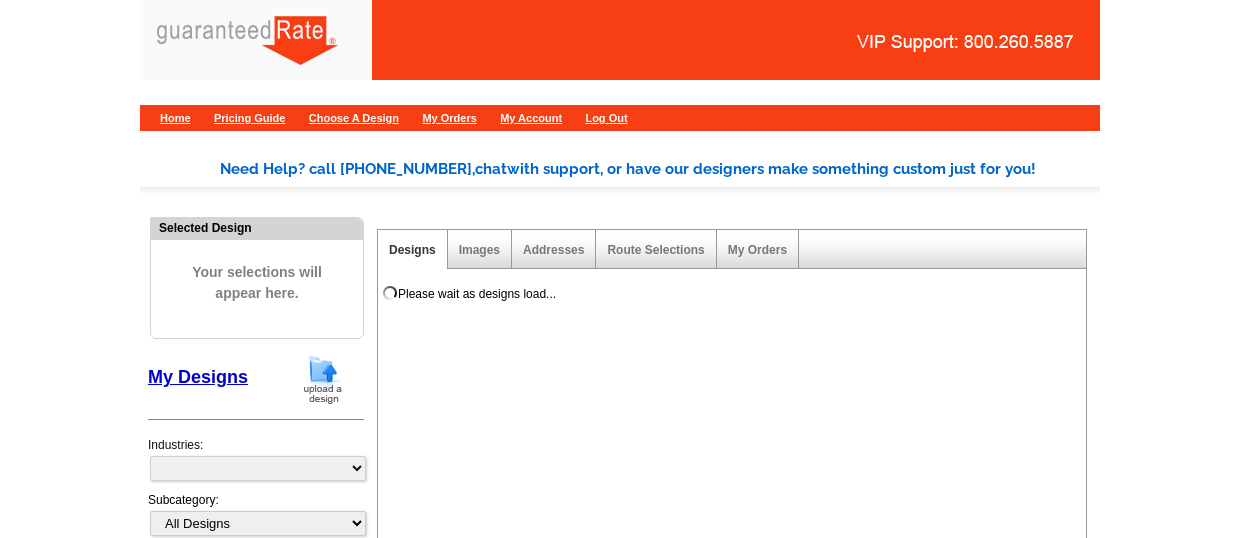 scroll, scrollTop: 0, scrollLeft: 0, axis: both 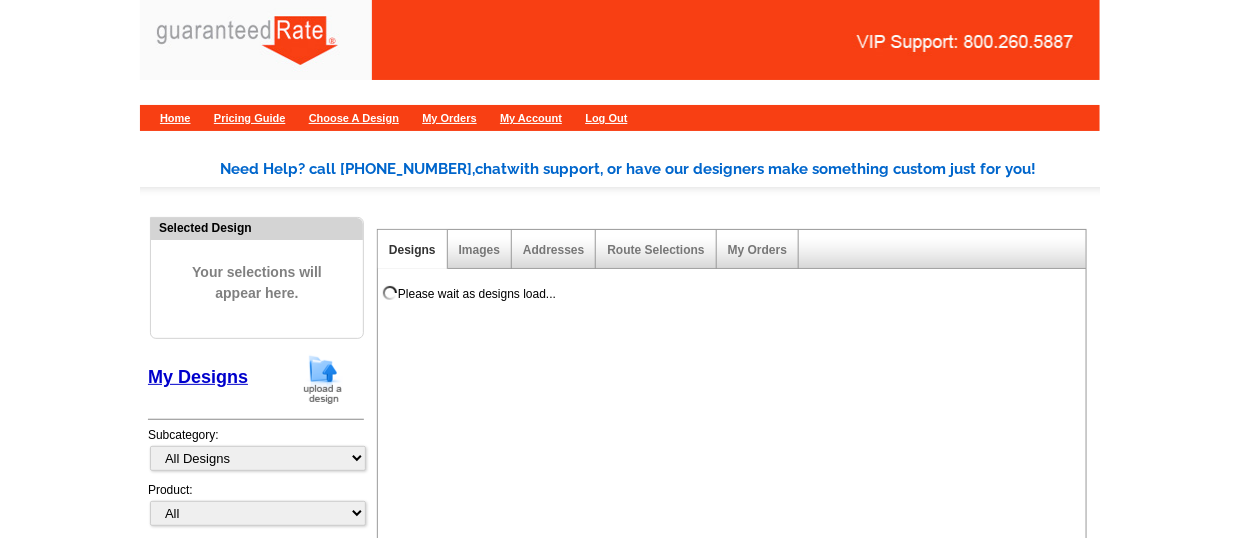 click at bounding box center (323, 379) 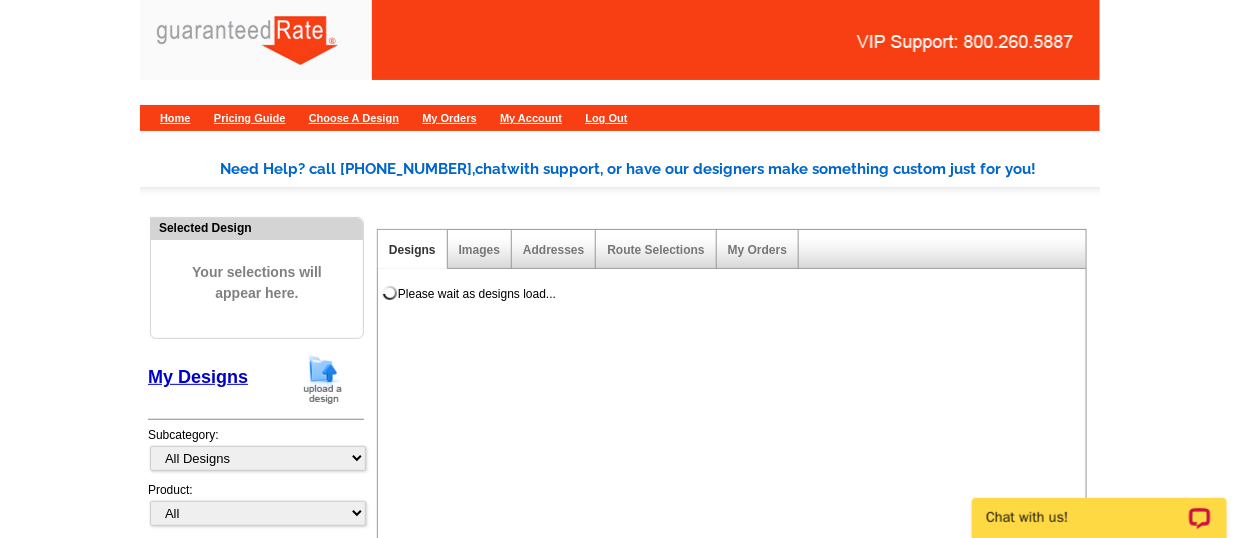 scroll, scrollTop: 0, scrollLeft: 0, axis: both 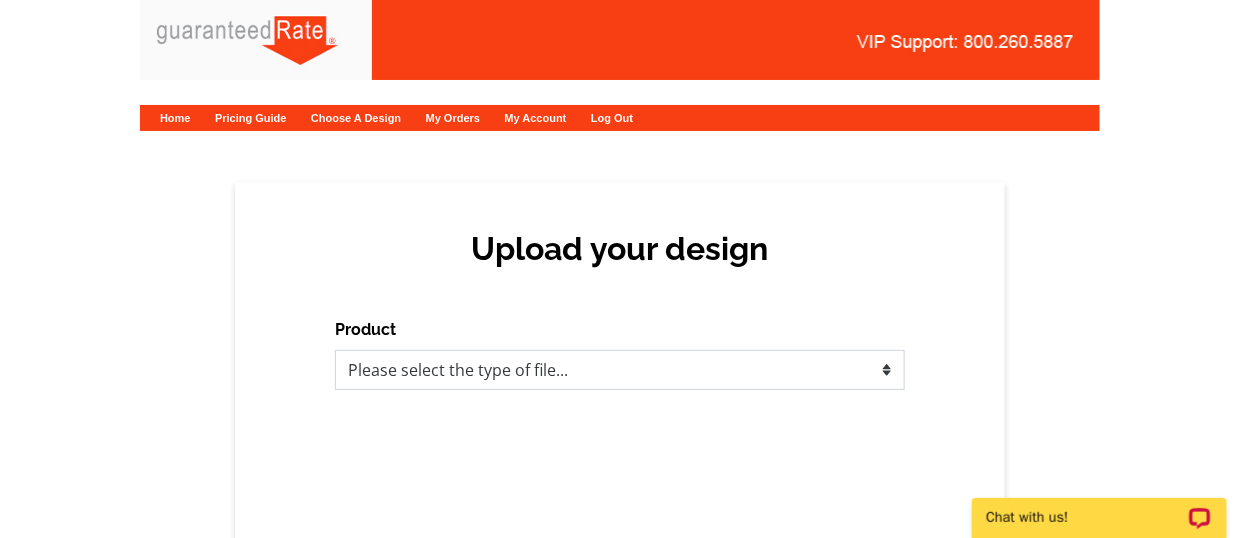 click on "Please select the type of file...
Postcards
Calendars
Business Cards
Letters and flyers
Greeting Cards" at bounding box center [620, 370] 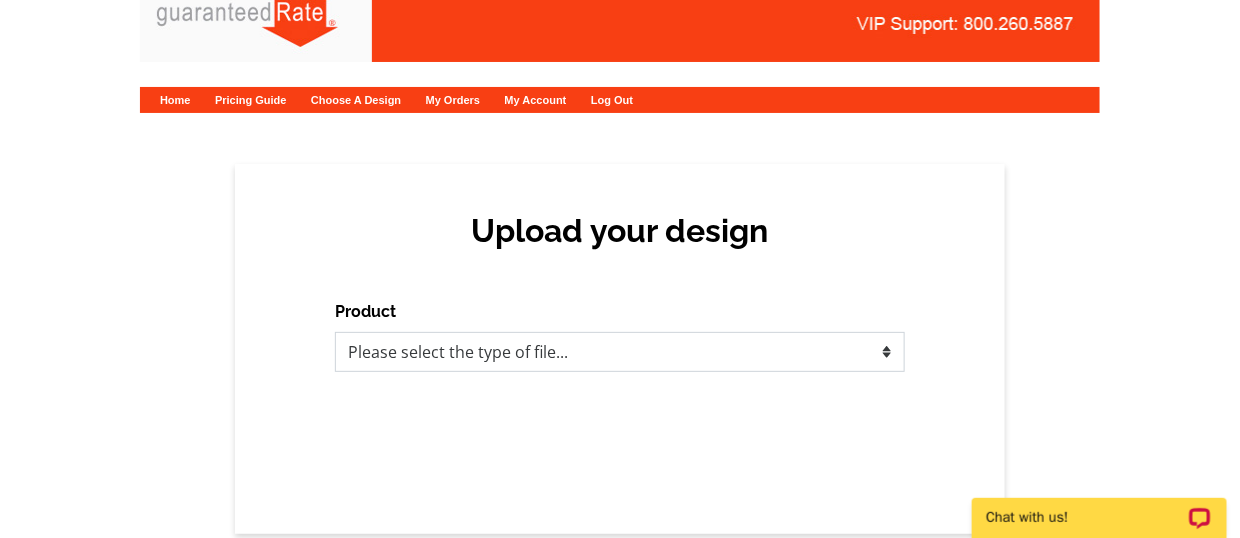 scroll, scrollTop: 20, scrollLeft: 0, axis: vertical 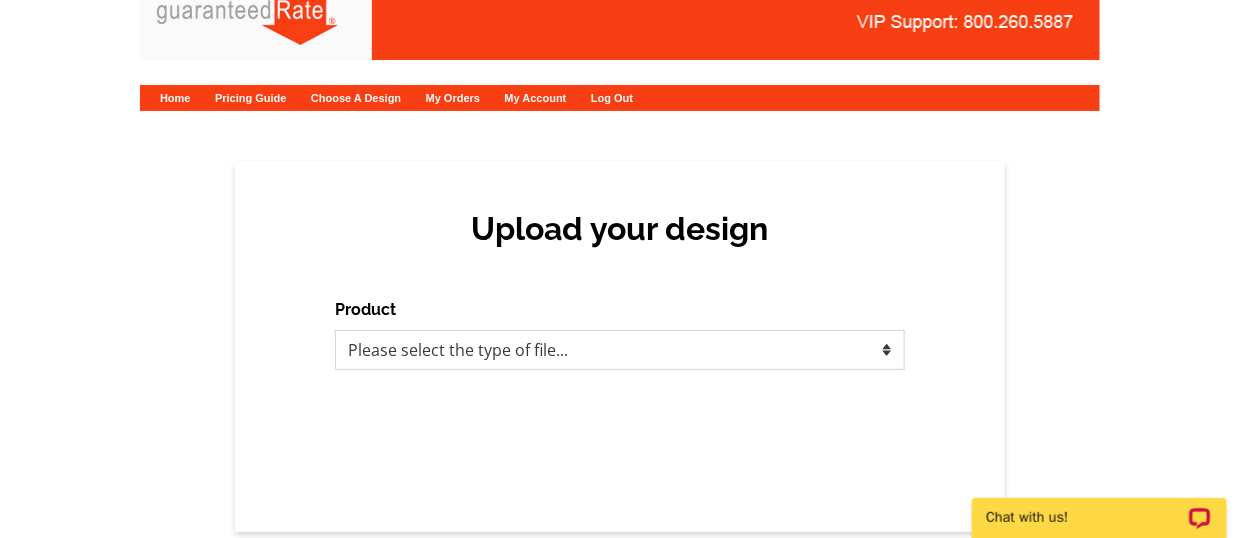 click on "Please select the type of file...
Postcards
Calendars
Business Cards
Letters and flyers
Greeting Cards" at bounding box center [620, 350] 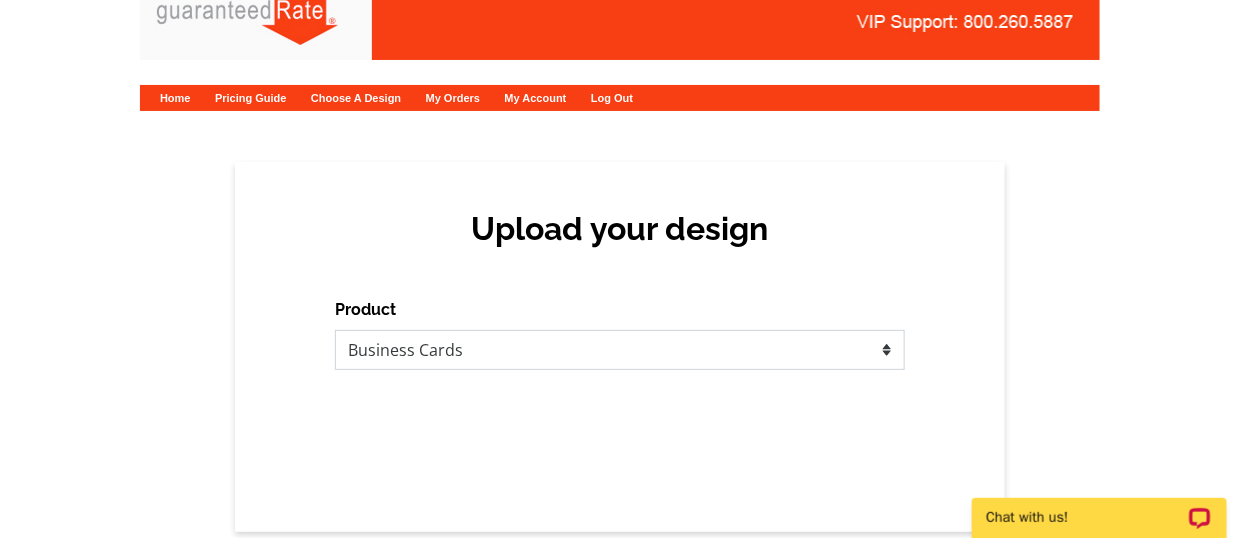 click on "Please select the type of file...
Postcards
Calendars
Business Cards
Letters and flyers
Greeting Cards" at bounding box center (620, 350) 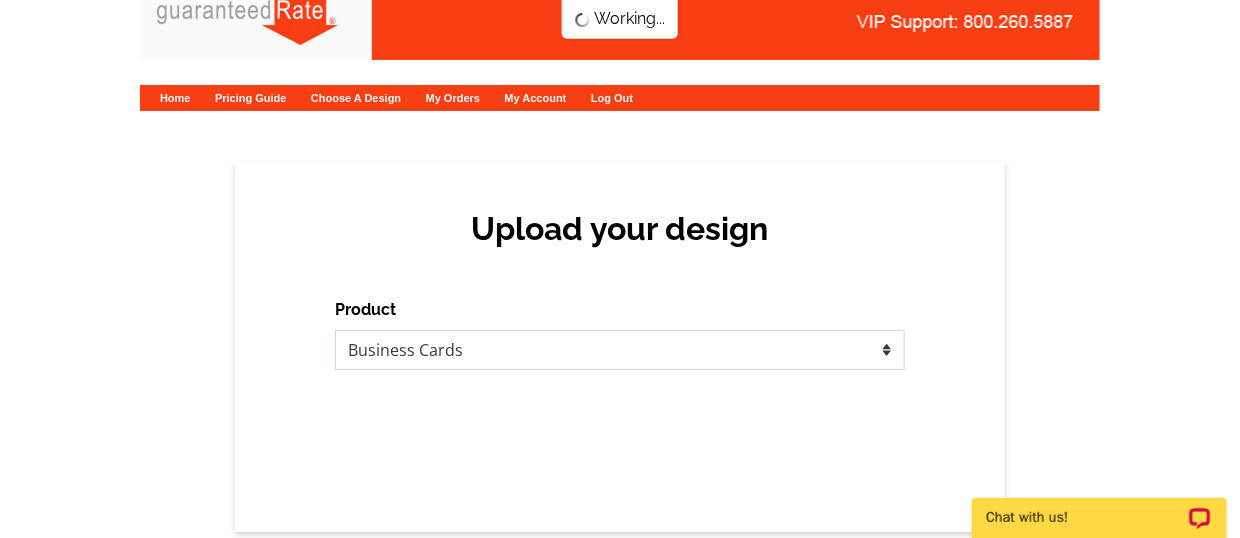 scroll, scrollTop: 0, scrollLeft: 0, axis: both 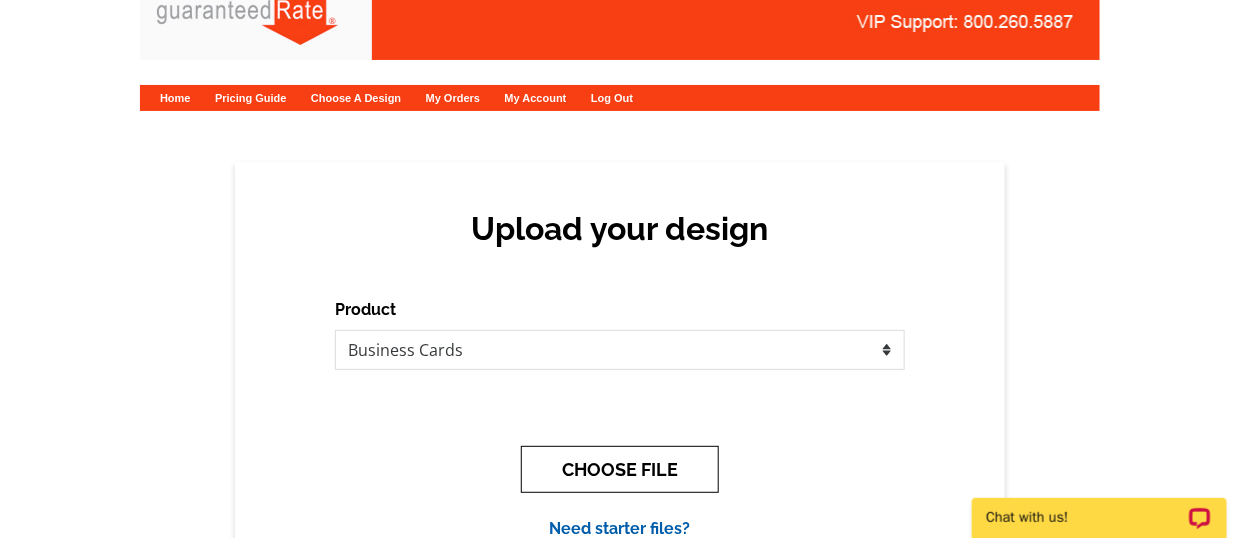 click on "CHOOSE FILE" at bounding box center [620, 469] 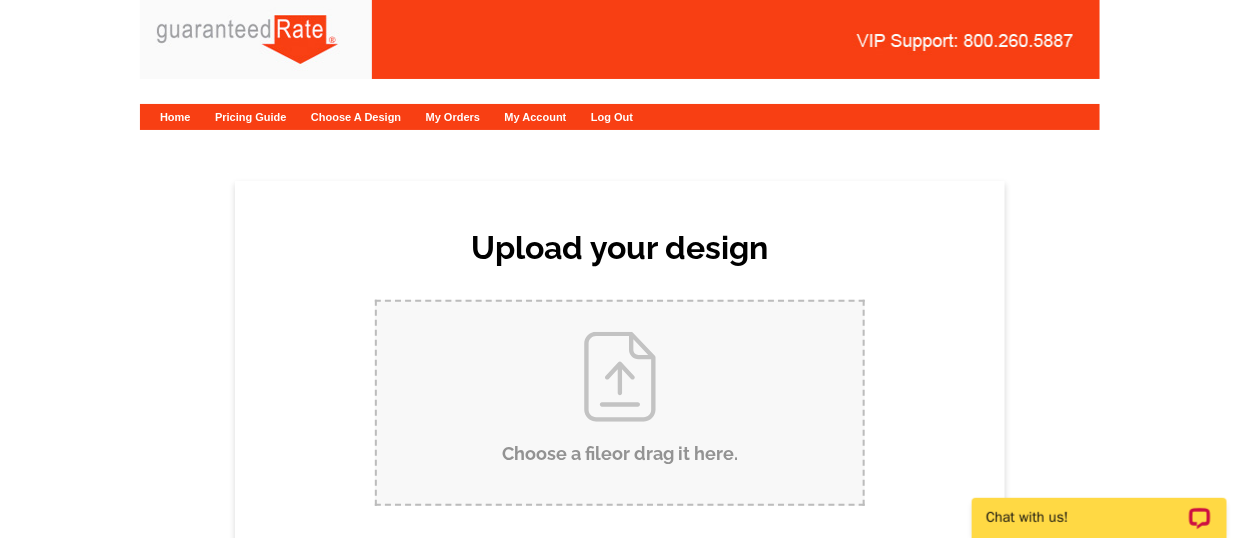 scroll, scrollTop: 0, scrollLeft: 0, axis: both 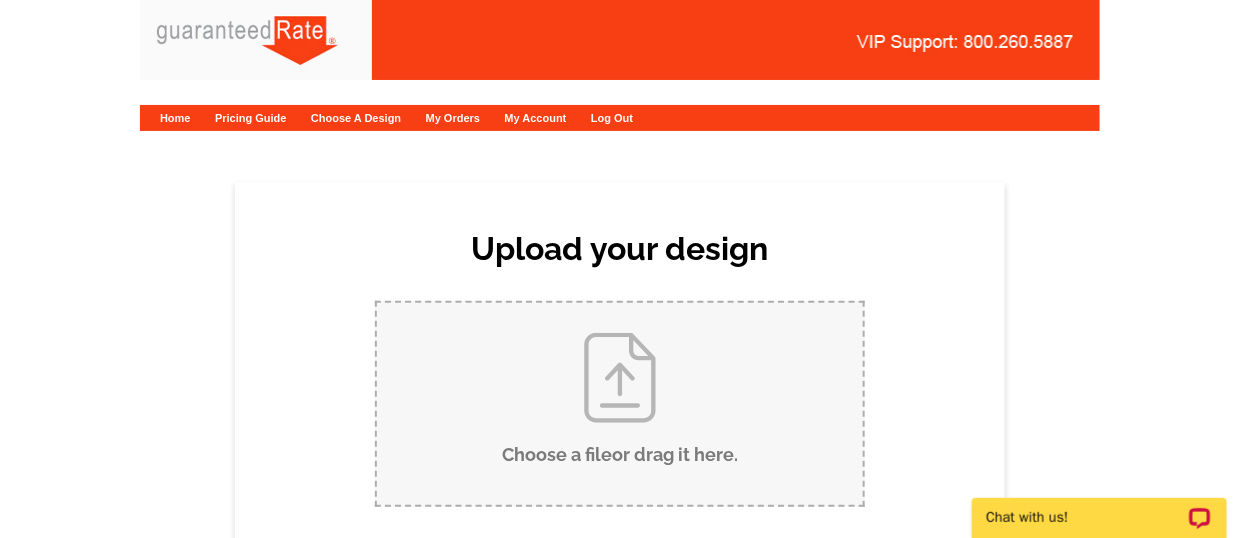 click on "Choose a file  or drag it here ." at bounding box center [620, 404] 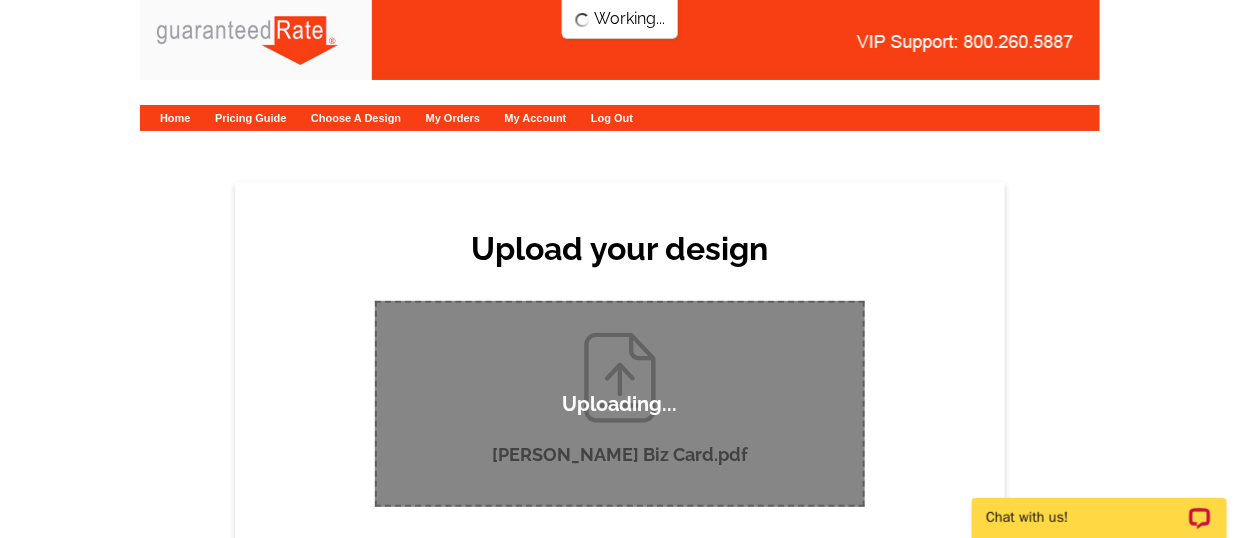 type 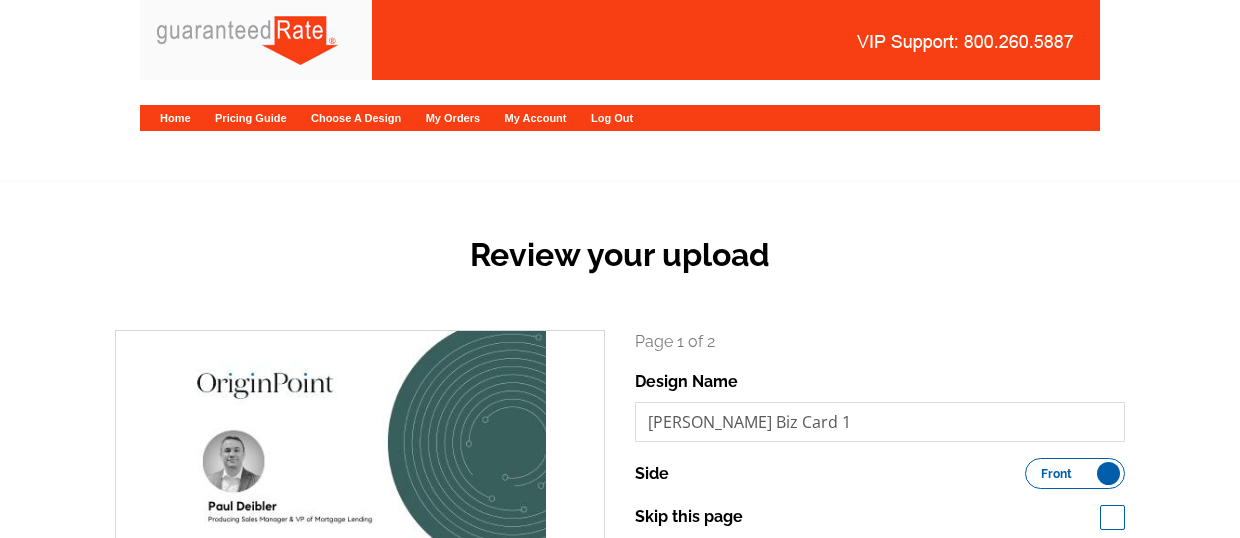 scroll, scrollTop: 0, scrollLeft: 0, axis: both 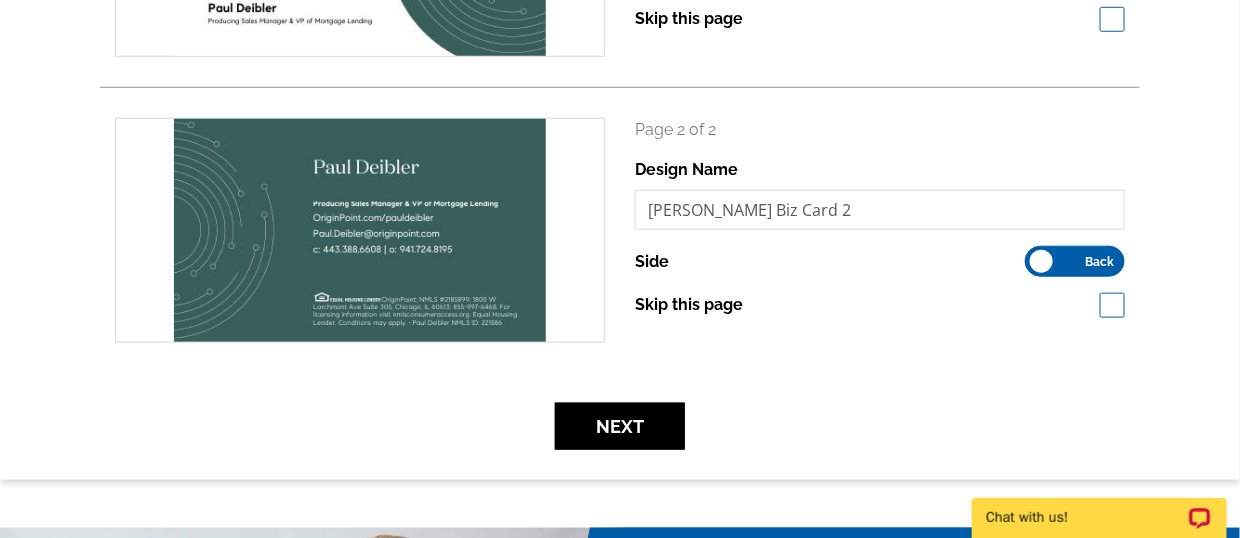 click on "Next" at bounding box center (620, 426) 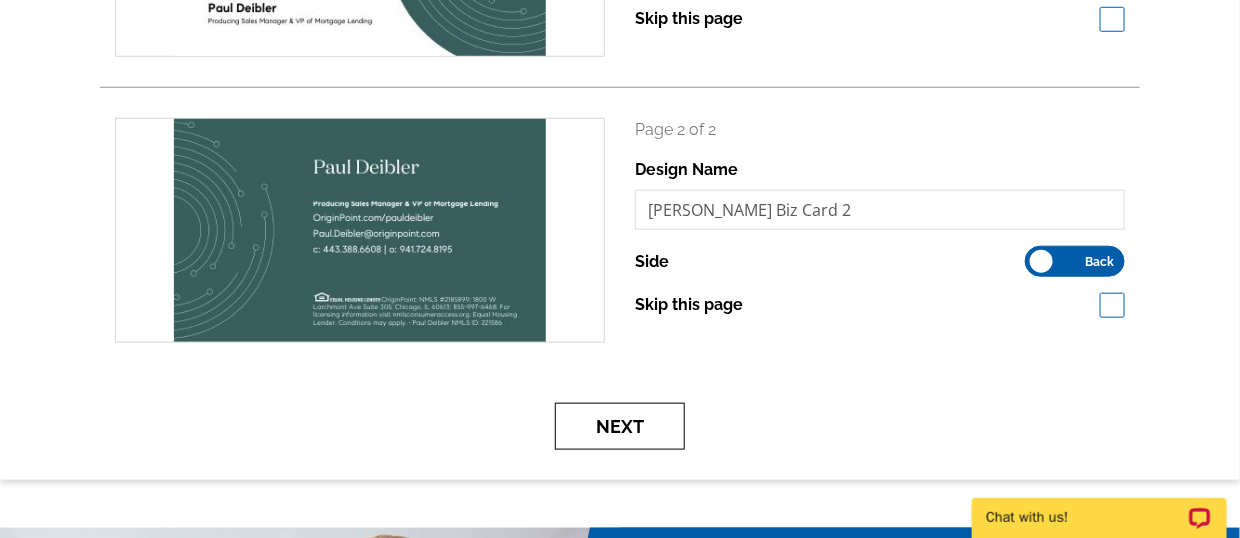 click on "Next" at bounding box center [620, 426] 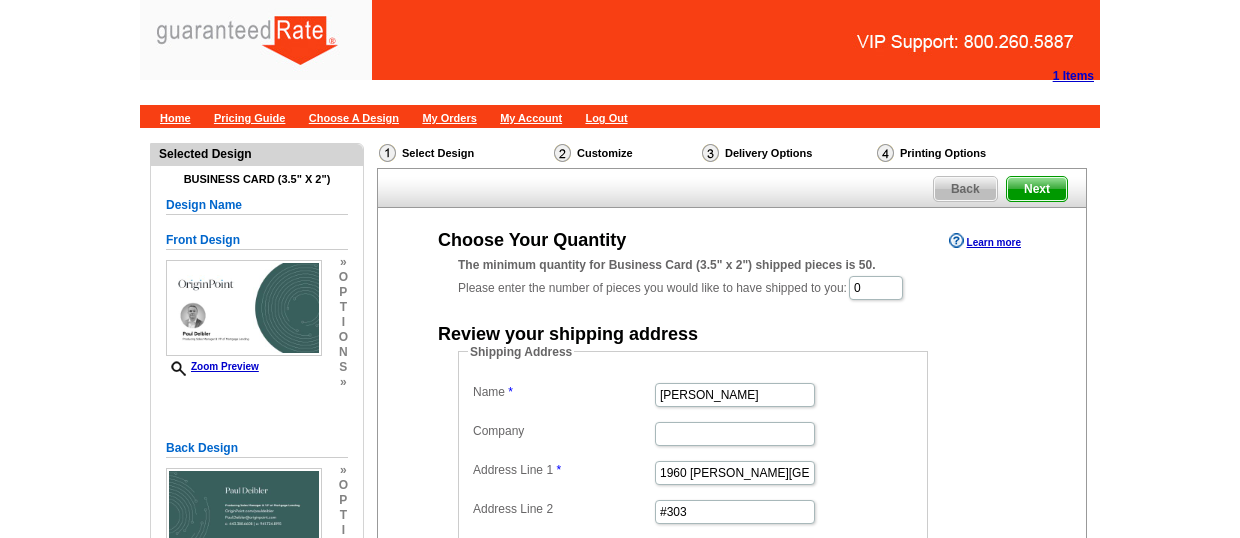 scroll, scrollTop: 0, scrollLeft: 0, axis: both 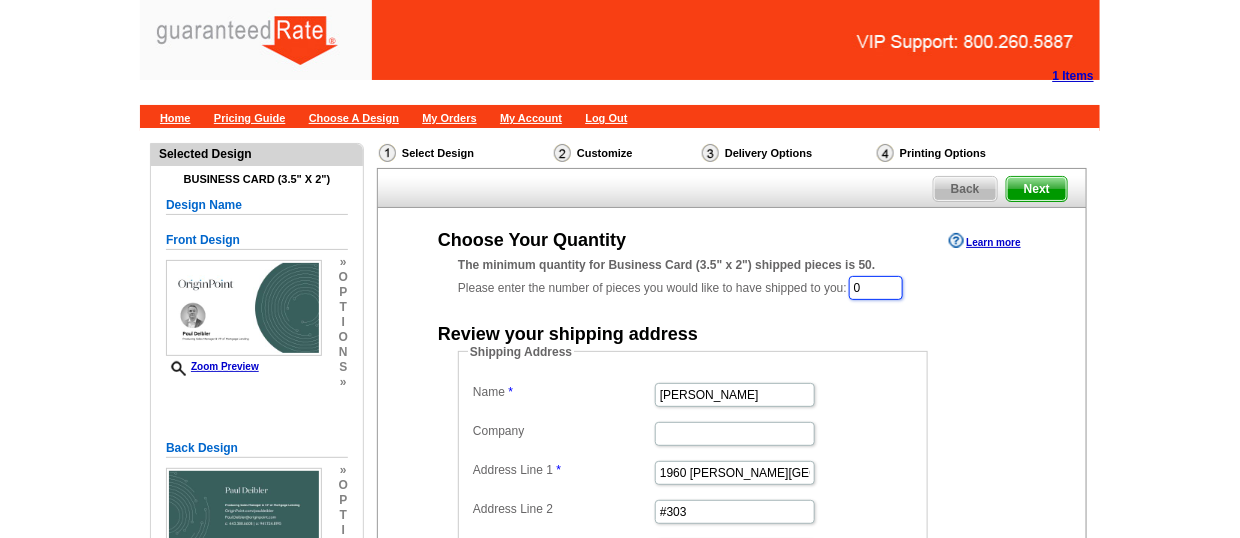 click on "0" at bounding box center [876, 288] 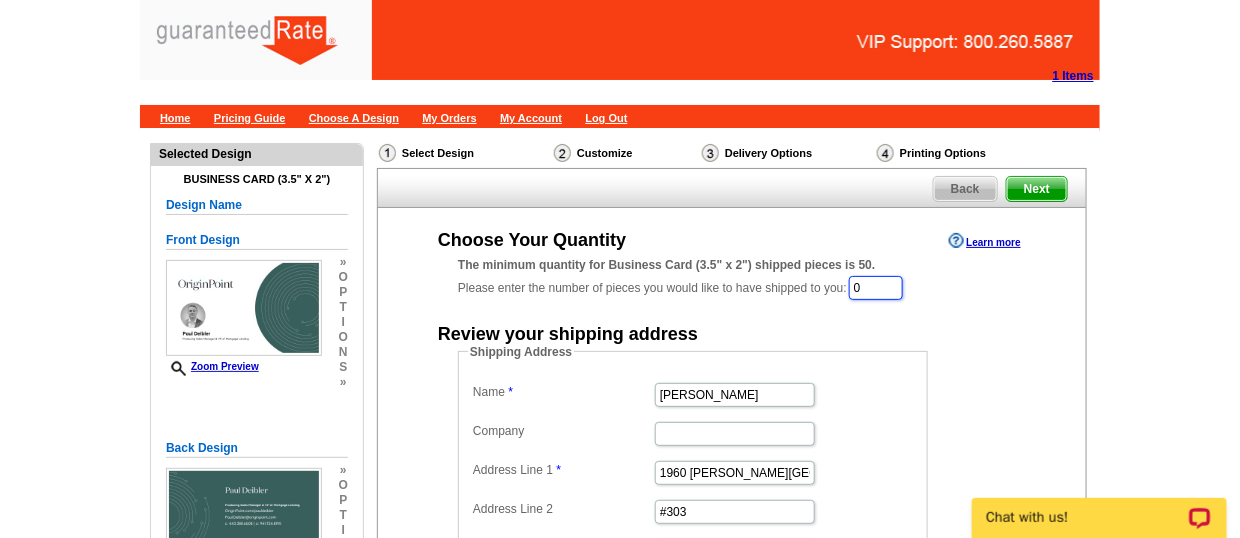 scroll, scrollTop: 0, scrollLeft: 0, axis: both 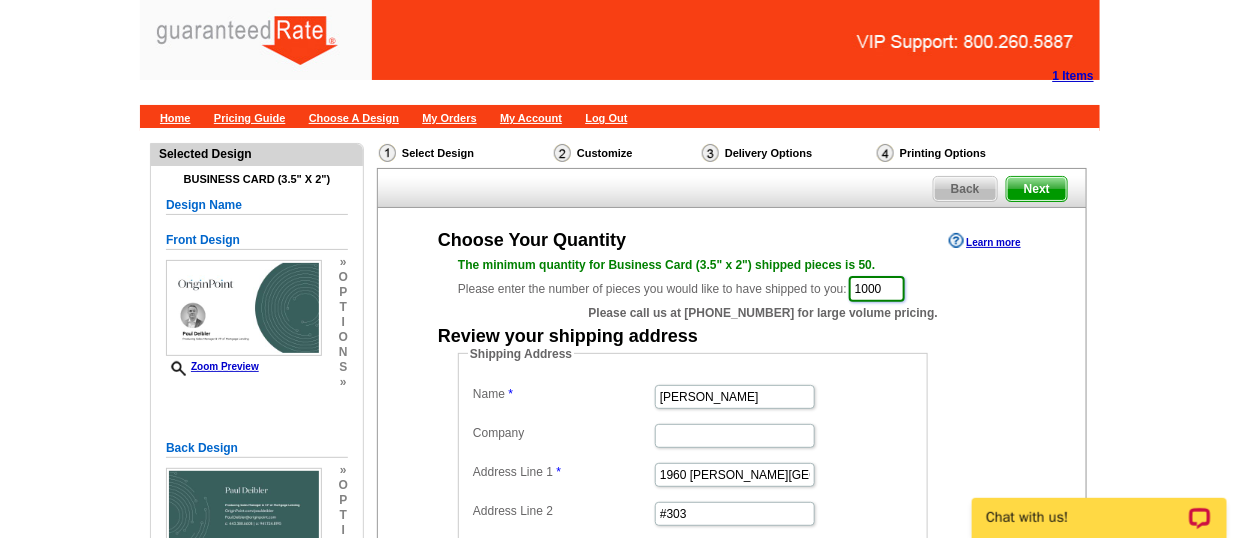 type on "1000" 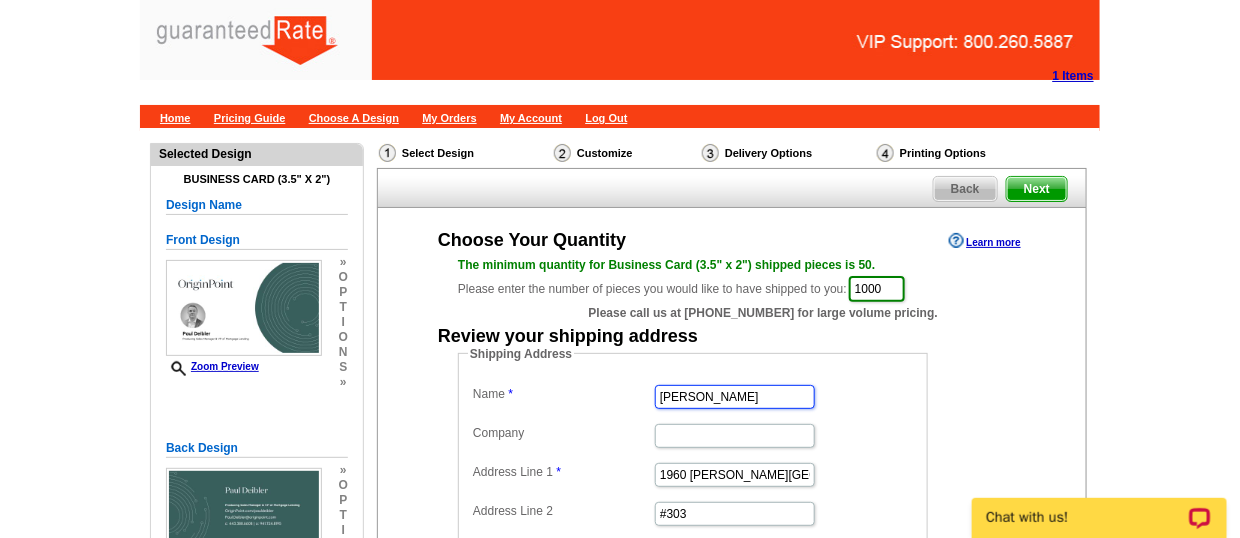 drag, startPoint x: 605, startPoint y: 390, endPoint x: 494, endPoint y: 416, distance: 114.00439 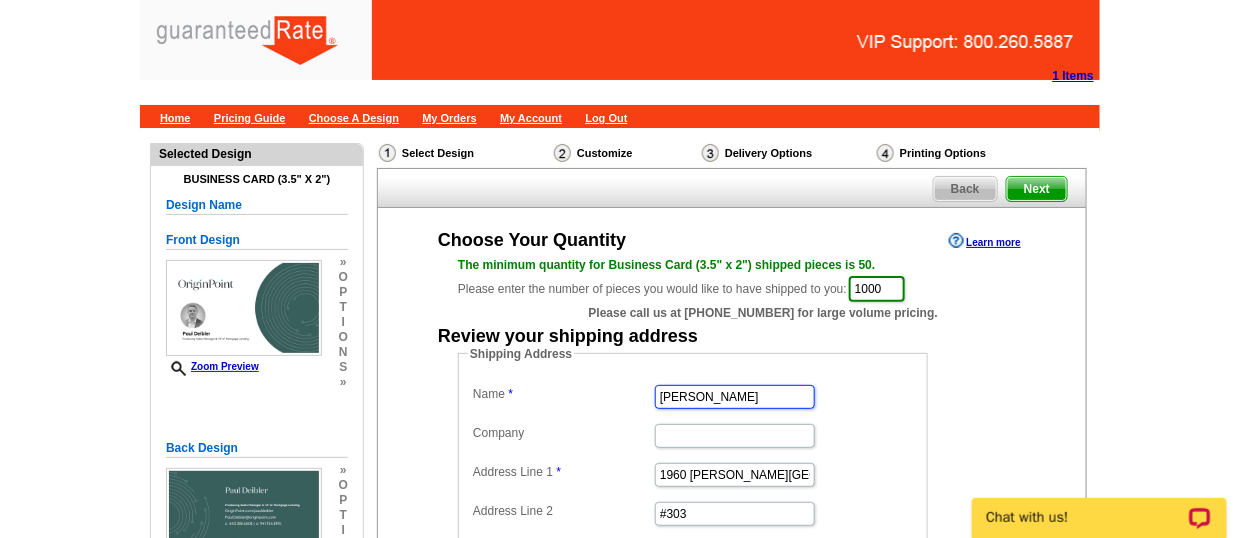 click on "Name
Dave Radke
Company
Address Line 1
1960 N. Lincoln Park West
Address Line 2
#303
Address Line 3
City
Chicago
State
Alabama
Alaska
Arizona
Arkansas
California
Colorado
Connecticut
District of Columbia
Delaware
Florida
Georgia
Hawaii
Idaho
Illinois
Indiana
Iowa
Kansas
Kentucky
Louisiana
Maine
Maryland
Massachusetts
Michigan
Minnesota
Mississippi
Missouri
Montana
Nebraska
Nevada
New Hampshire
New Jersey
New Mexico
New York
North Carolina
North Dakota
Ohio
Oklahoma
Oregon
Pennsylvania
Rhode Island
South Carolina
South Dakota
Tennessee
Texas
Utah
Vermont
Virginia
Washington
West Virginia
Wisconsin
Wyoming
Zip
60614" at bounding box center (693, 531) 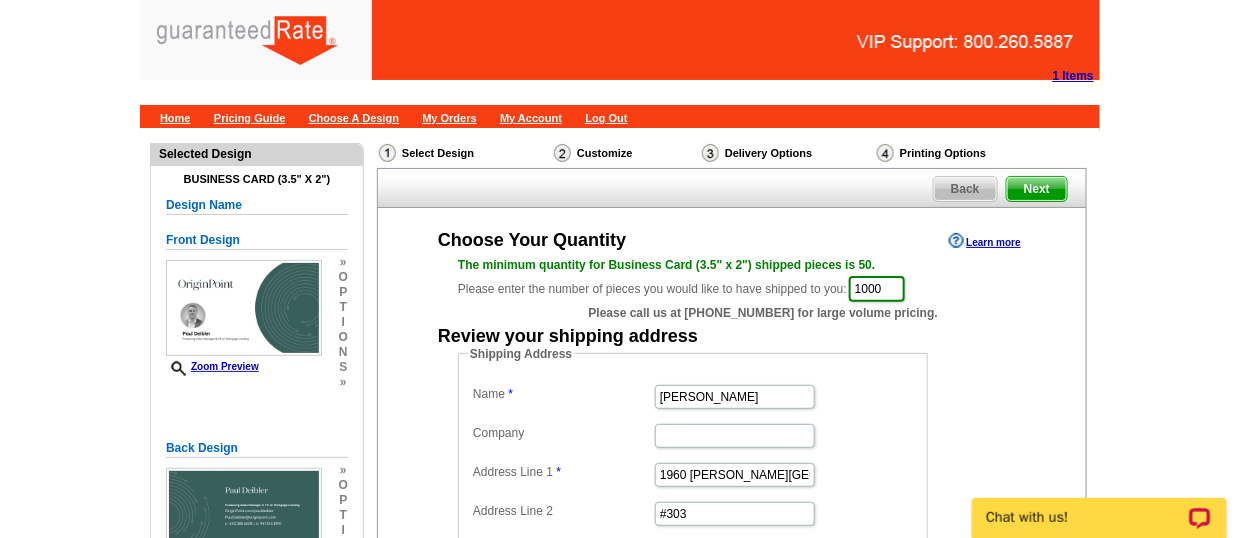 click at bounding box center (693, 434) 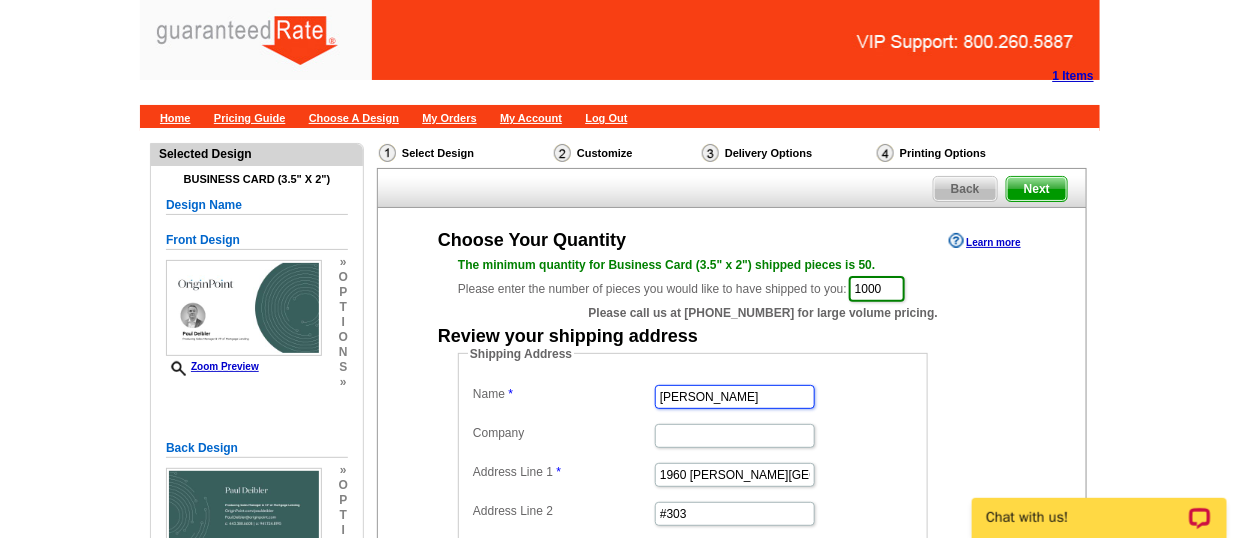 click on "Paul" at bounding box center [735, 397] 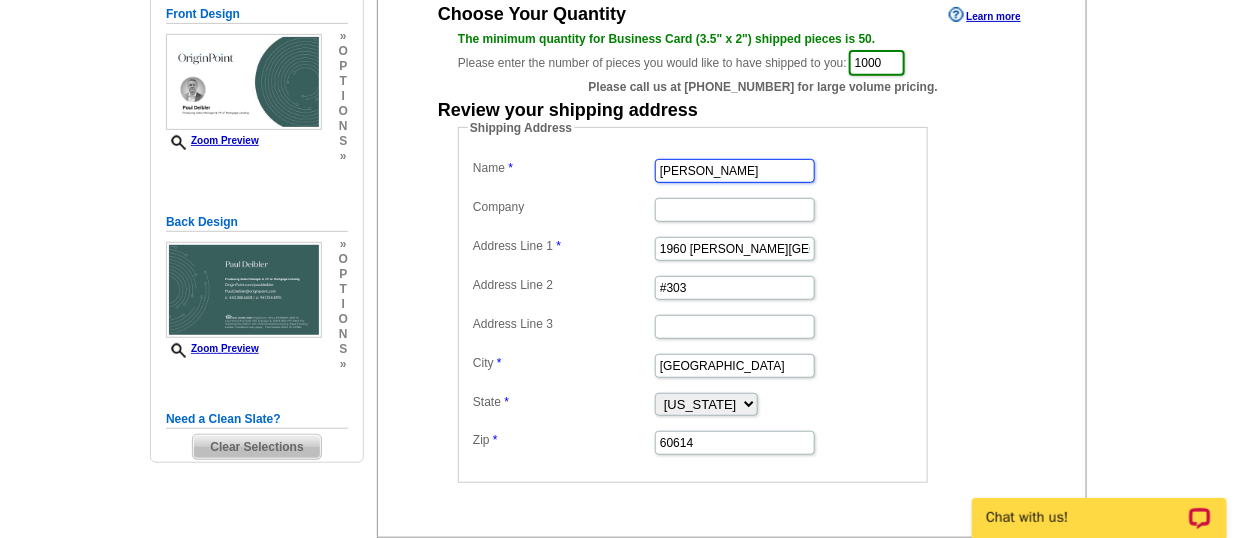 scroll, scrollTop: 224, scrollLeft: 0, axis: vertical 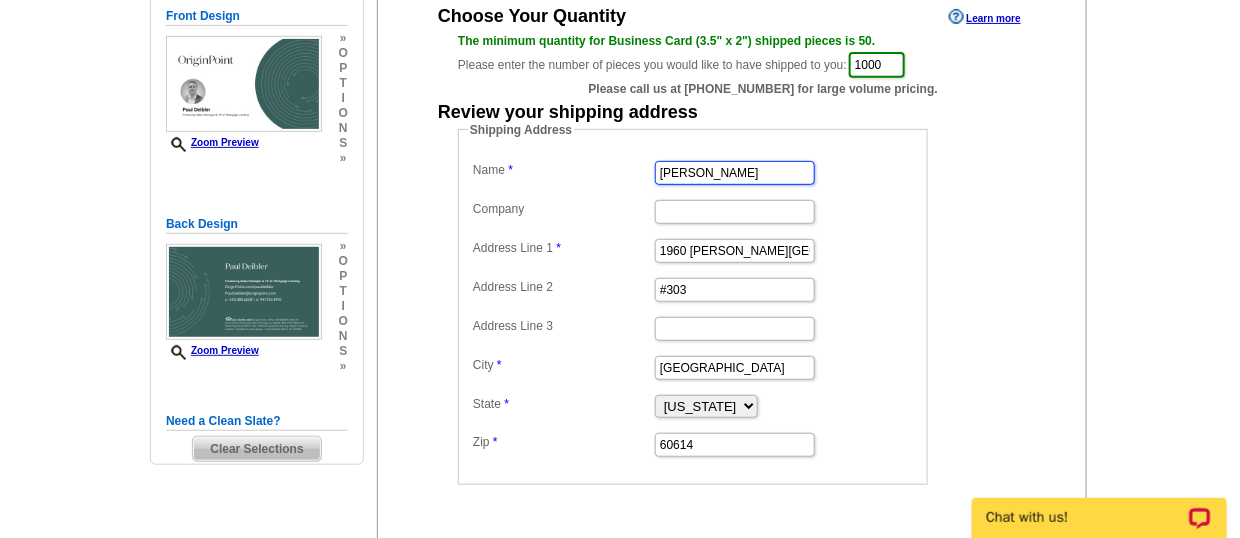 type on "Paul Deibler" 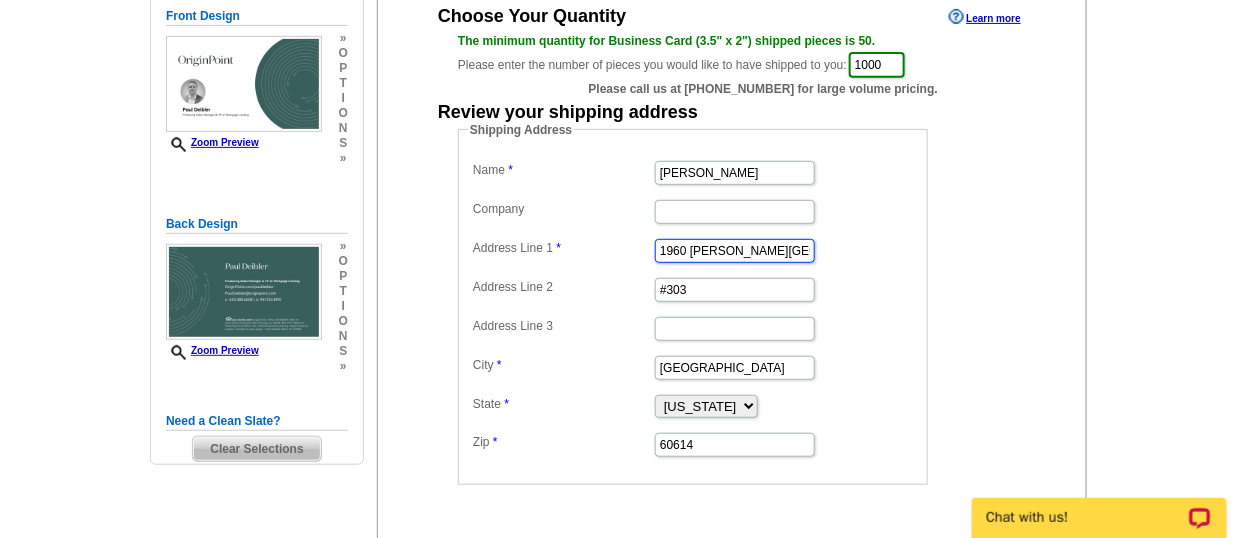 click on "1960 N. Lincoln Park West" at bounding box center (735, 251) 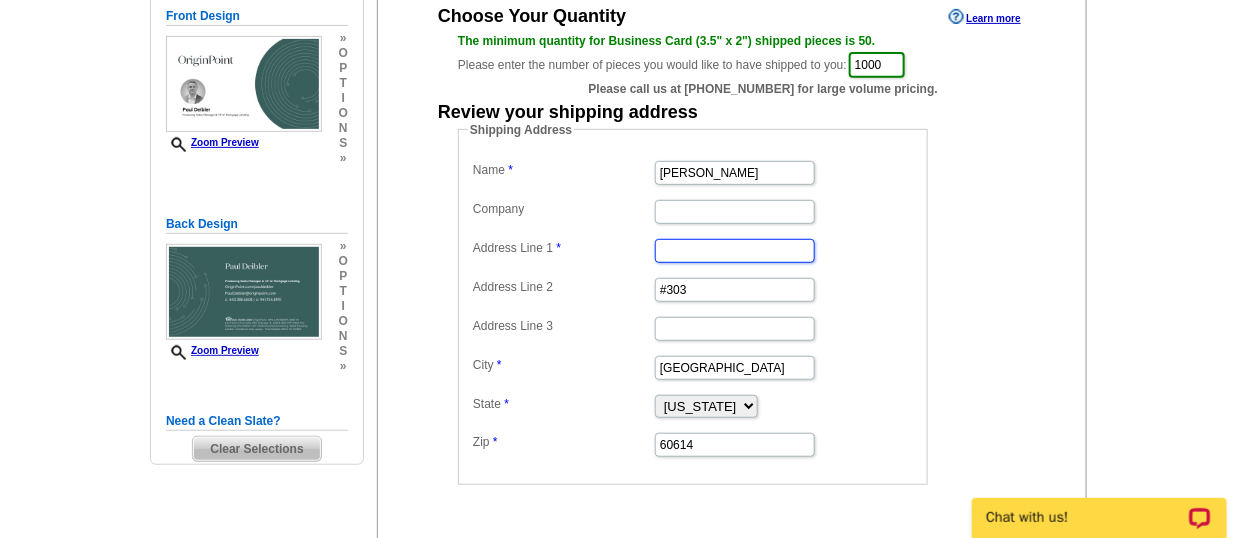 paste on "RE: You're Licensed! Let's Start Marketing!  9487 Tequila Sunrise" 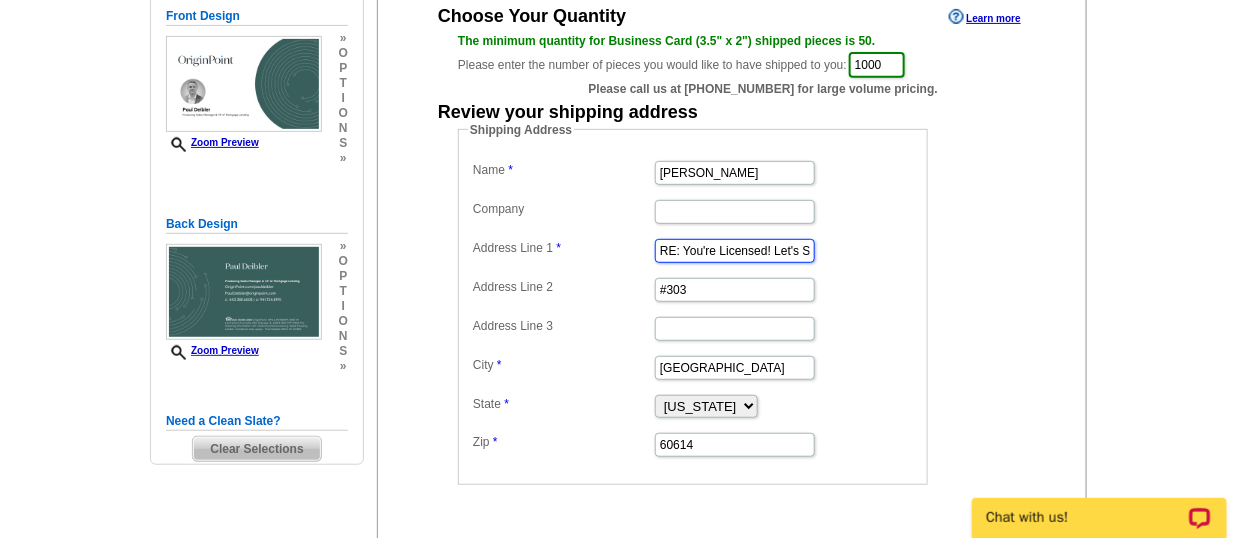 scroll, scrollTop: 0, scrollLeft: 202, axis: horizontal 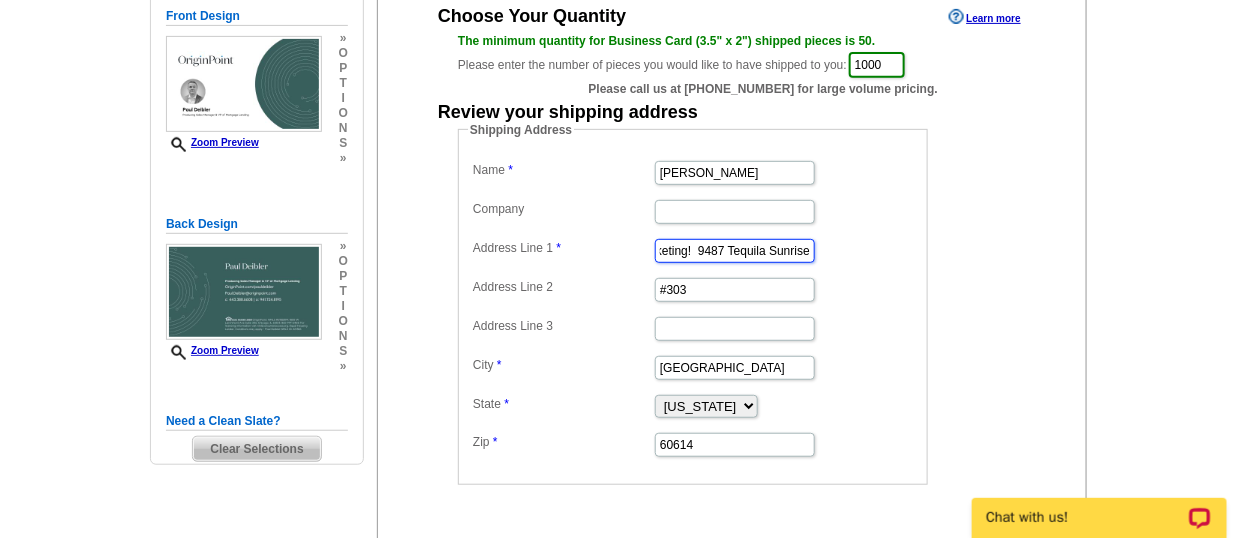 click on "RE: You're Licensed! Let's Start Marketing!  9487 Tequila Sunrise" at bounding box center [735, 251] 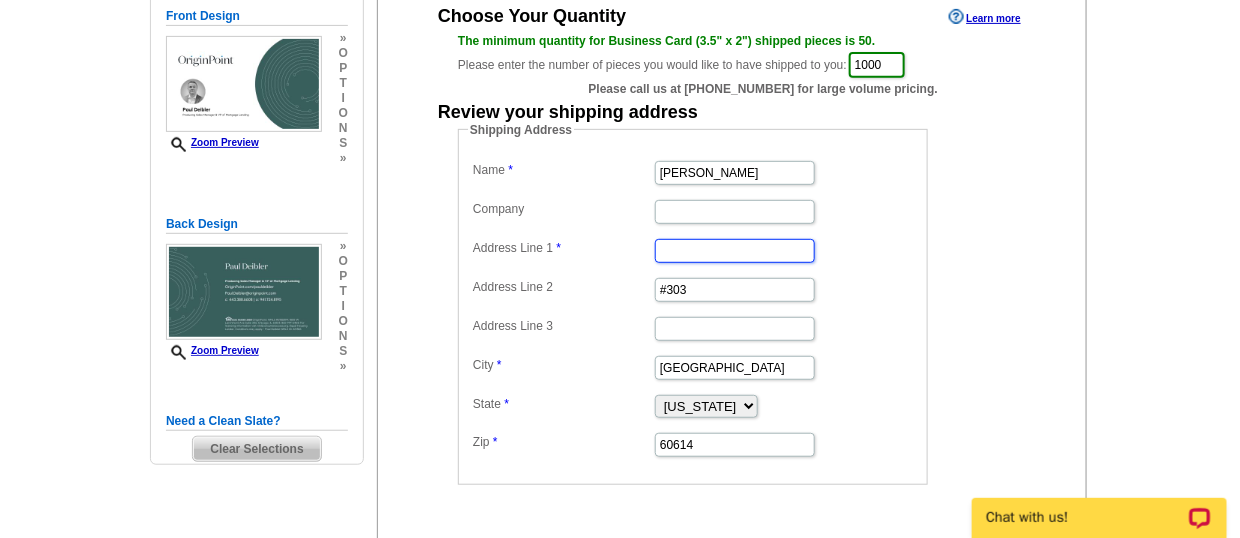 scroll, scrollTop: 0, scrollLeft: 0, axis: both 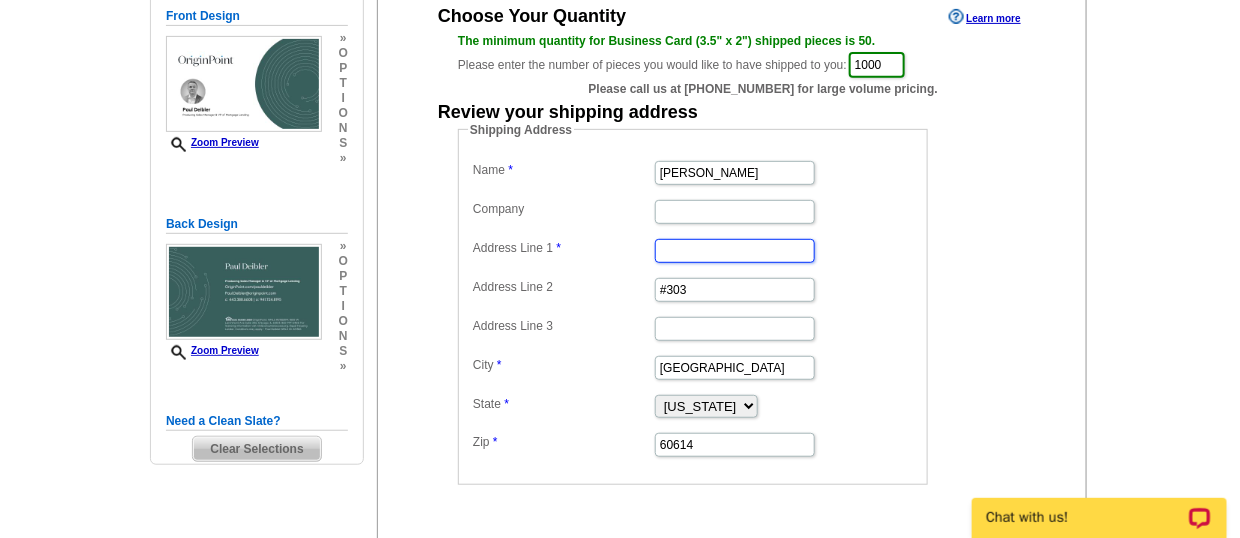 paste on "RE: You're Licensed! Let's Start Marketing!  9487 Tequila Sunrise" 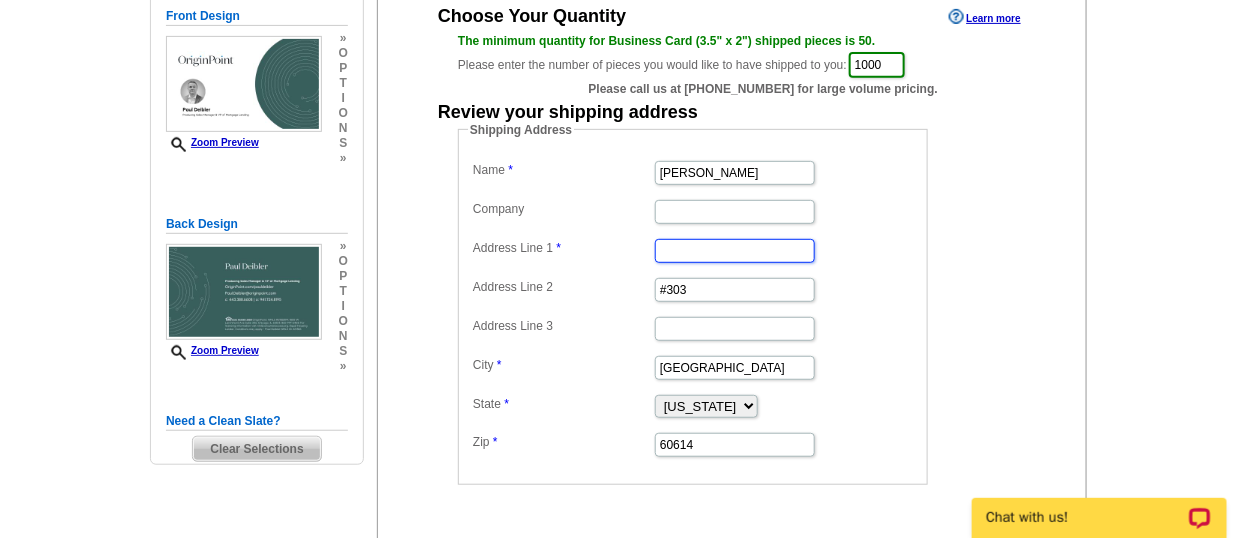 type on "RE: You're Licensed! Let's Start Marketing!  9487 Tequila Sunrise" 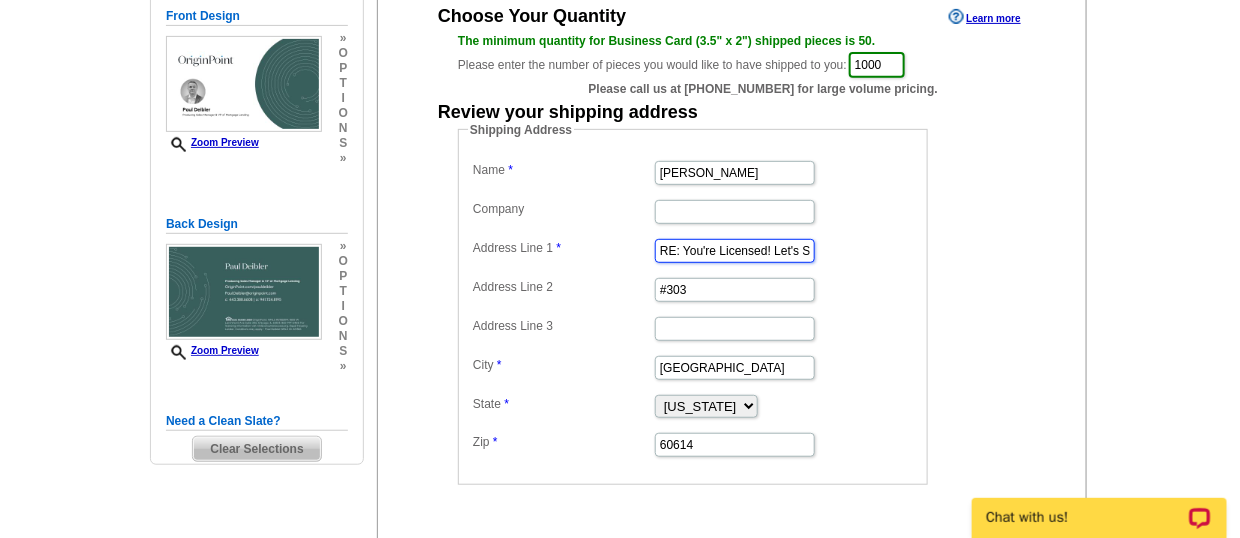 scroll, scrollTop: 0, scrollLeft: 202, axis: horizontal 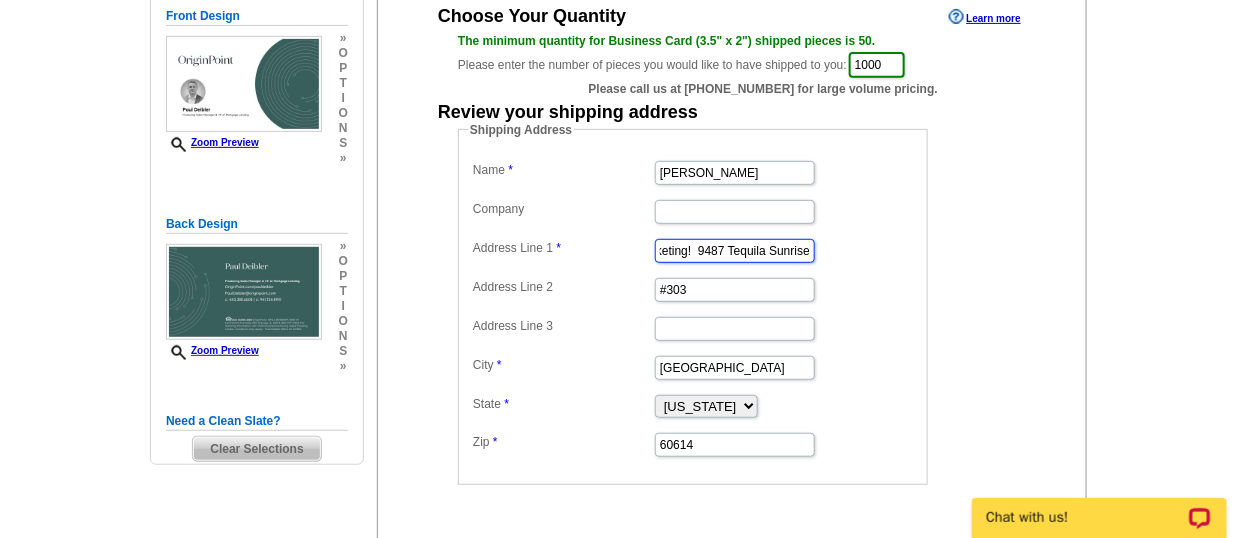 click on "RE: You're Licensed! Let's Start Marketing!  9487 Tequila Sunrise" at bounding box center [735, 251] 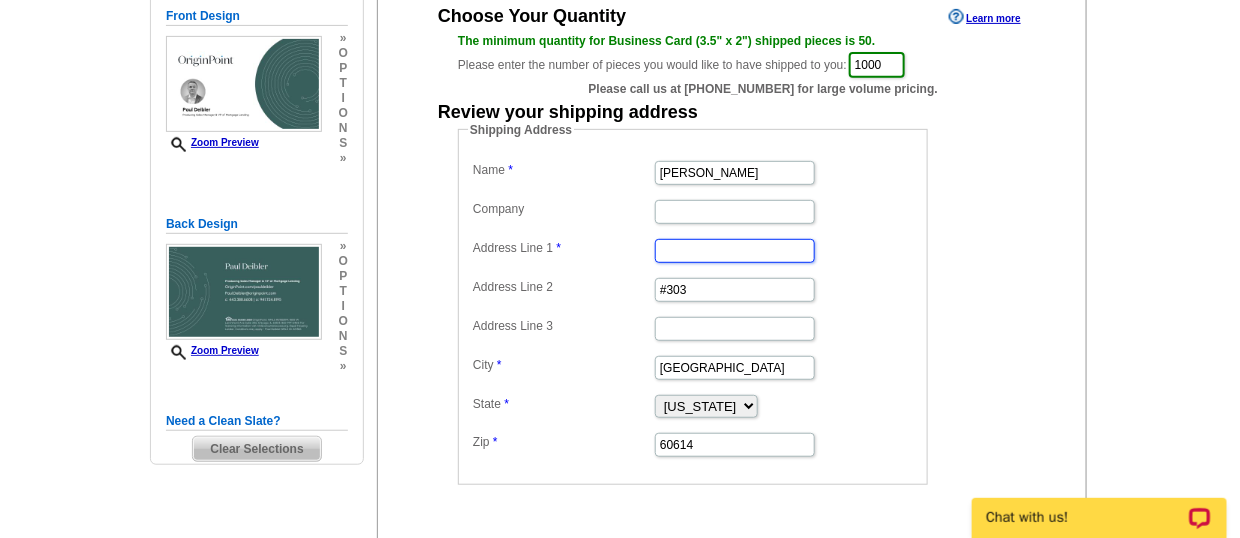 scroll, scrollTop: 0, scrollLeft: 0, axis: both 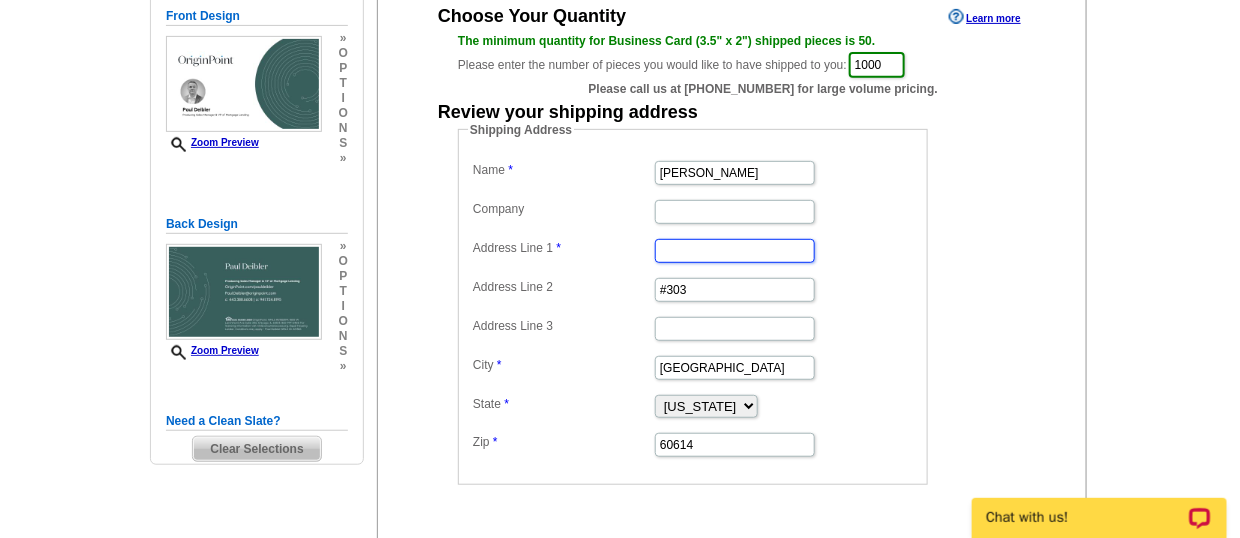 paste on "[STREET_ADDRESS]" 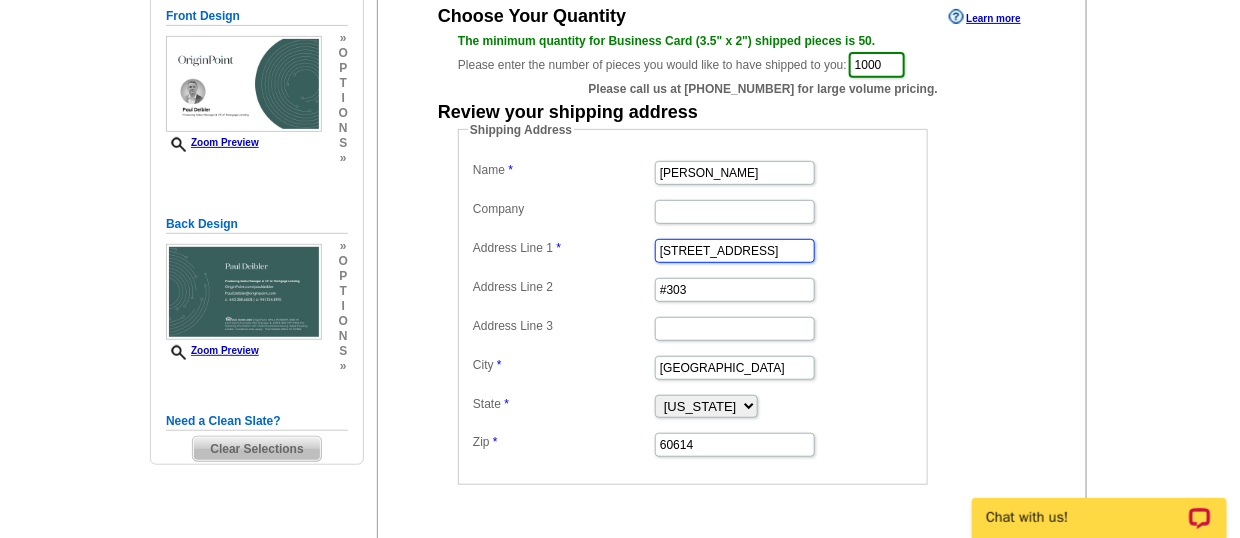 type on "[STREET_ADDRESS]" 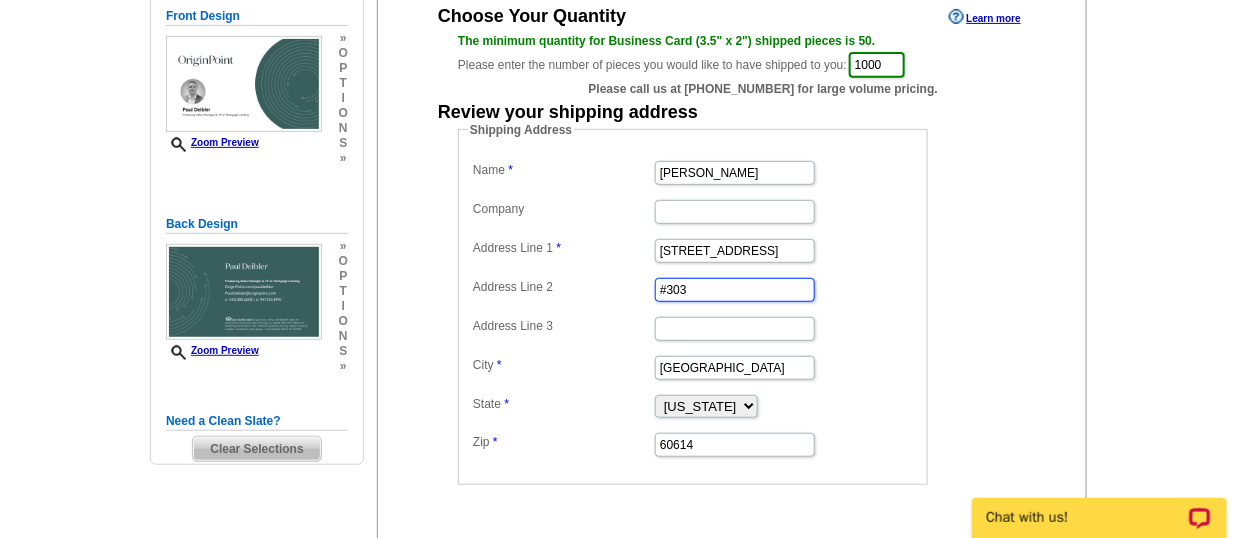 drag, startPoint x: 706, startPoint y: 282, endPoint x: 563, endPoint y: 282, distance: 143 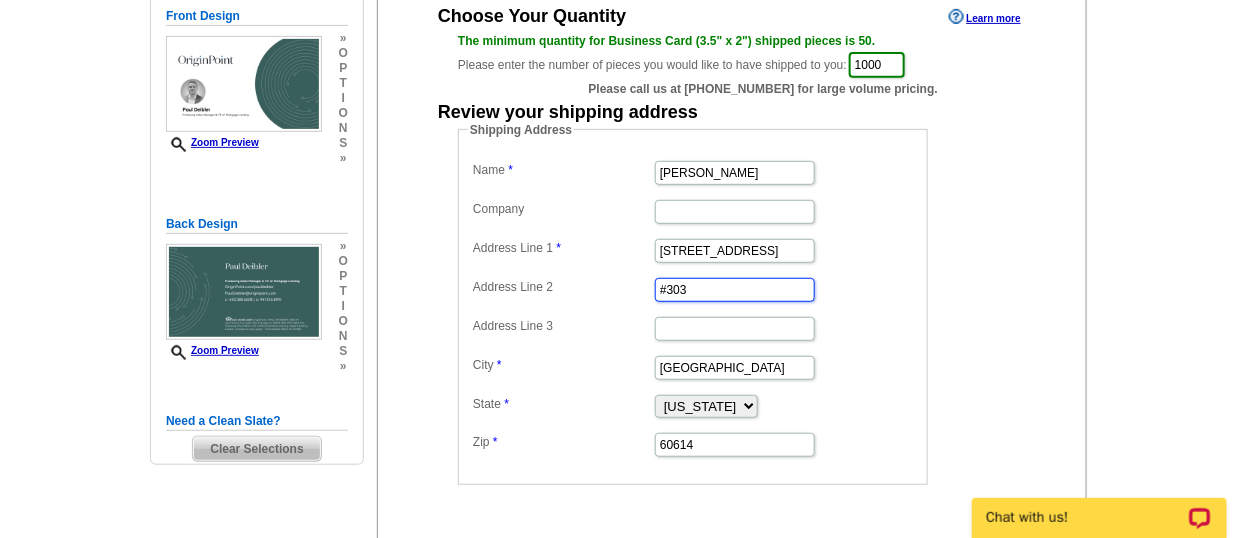 click on "Name
Paul Deibler
Company
Address Line 1
9487 Tequila Sunrise Dr
Address Line 2
#303
Address Line 3
City
Chicago
State
Alabama
Alaska
Arizona
Arkansas
California
Colorado
Connecticut
District of Columbia
Delaware
Florida
Georgia
Hawaii
Idaho
Illinois
Indiana
Iowa
Kansas
Kentucky
Louisiana
Maine
Maryland
Massachusetts
Michigan
Minnesota
Mississippi
Missouri
Montana
Nebraska
Nevada
New Hampshire
New Jersey
New Mexico
New York
North Carolina
North Dakota
Ohio
Oklahoma
Oregon
Pennsylvania
Rhode Island
South Carolina
South Dakota
Tennessee
Texas
Utah
Vermont
Virginia
Washington
West Virginia
Wisconsin
Wyoming
Zip
60614" at bounding box center (693, 307) 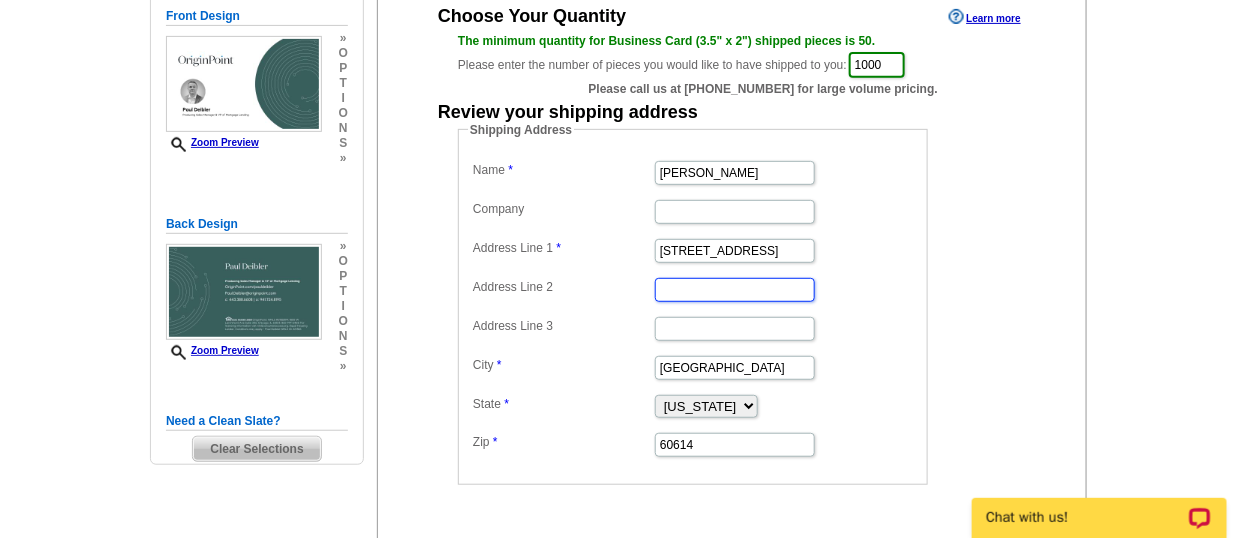 type 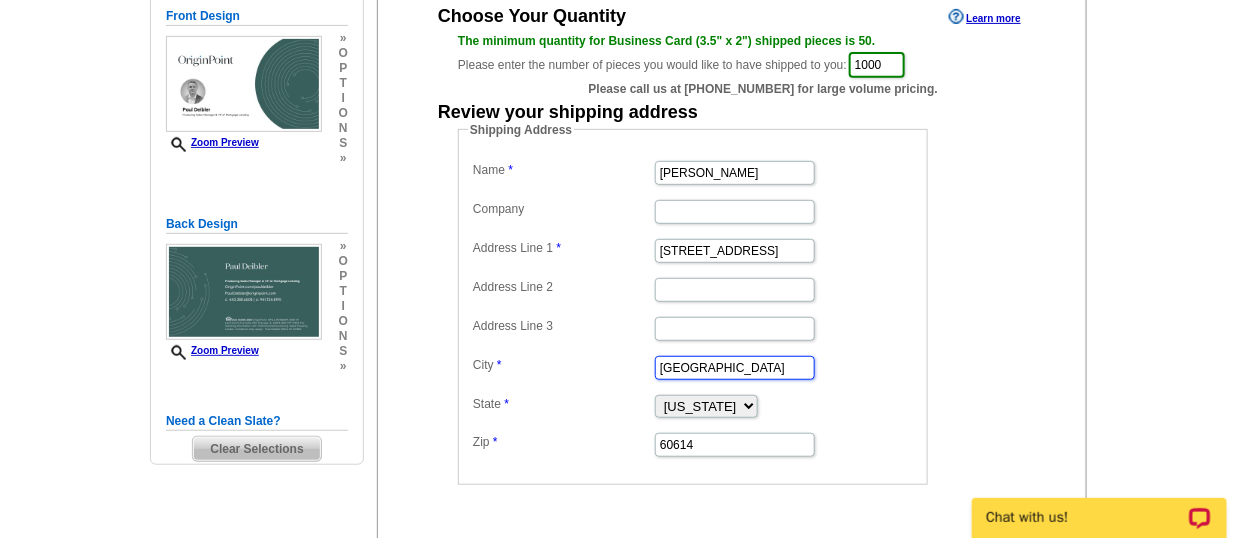 drag, startPoint x: 733, startPoint y: 365, endPoint x: 578, endPoint y: 357, distance: 155.20631 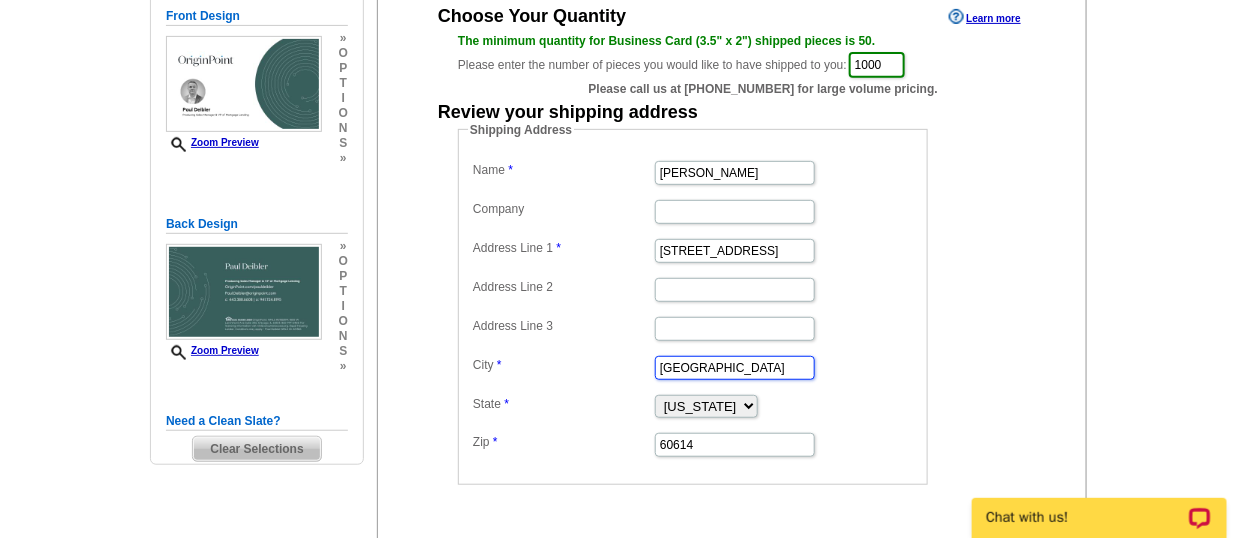 click on "Name
Paul Deibler
Company
Address Line 1
9487 Tequila Sunrise Dr
Address Line 2
Address Line 3
City
Chicago
State
Alabama
Alaska
Arizona
Arkansas
California
Colorado
Connecticut
District of Columbia
Delaware
Florida
Georgia
Hawaii
Idaho
Illinois
Indiana
Iowa
Kansas
Kentucky
Louisiana
Maine
Maryland
Massachusetts
Michigan
Minnesota
Mississippi
Missouri
Montana
Nebraska
Nevada
New Hampshire
New Jersey
New Mexico
New York
North Carolina
North Dakota
Ohio
Oklahoma
Oregon
Pennsylvania
Rhode Island
South Carolina
South Dakota
Tennessee
Texas
Utah
Vermont
Virginia
Washington
West Virginia
Wisconsin
Wyoming
Zip
60614" at bounding box center [693, 307] 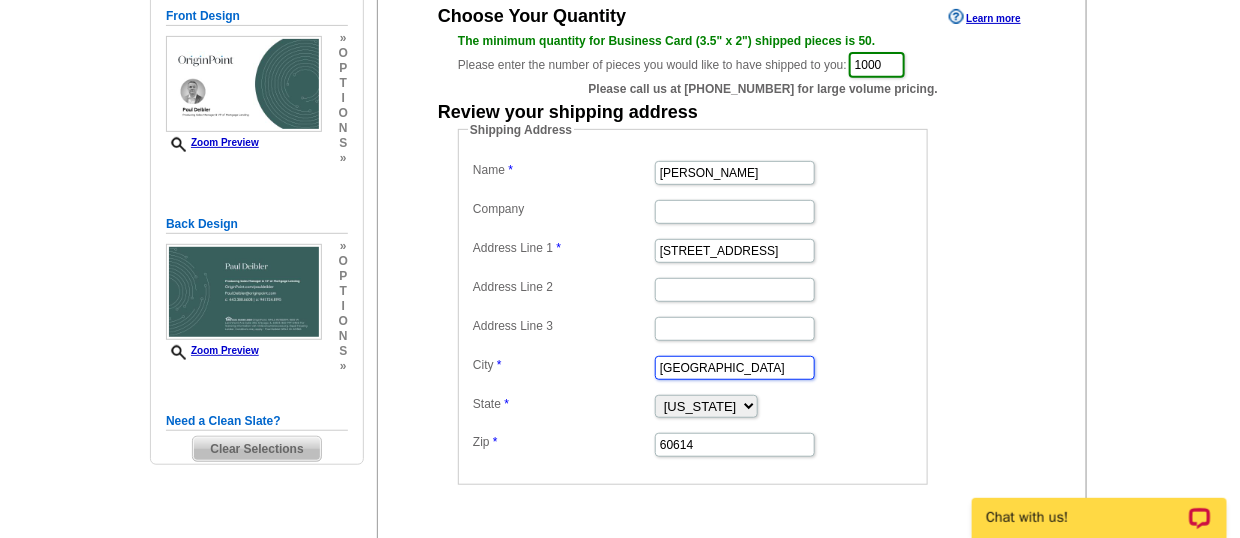 type on "Sarasota" 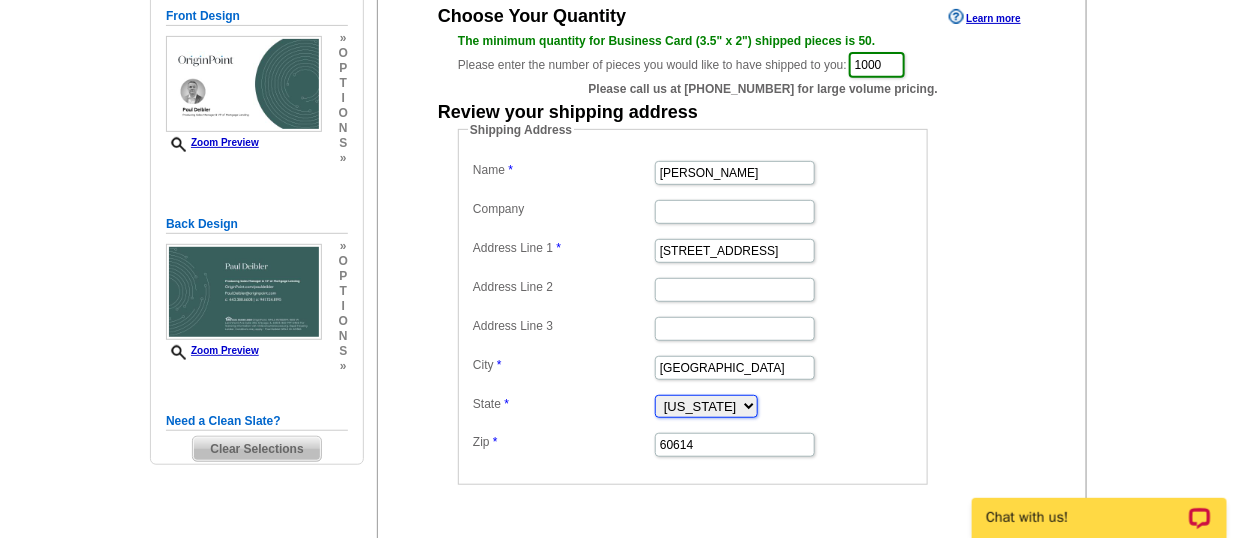 select on "FL" 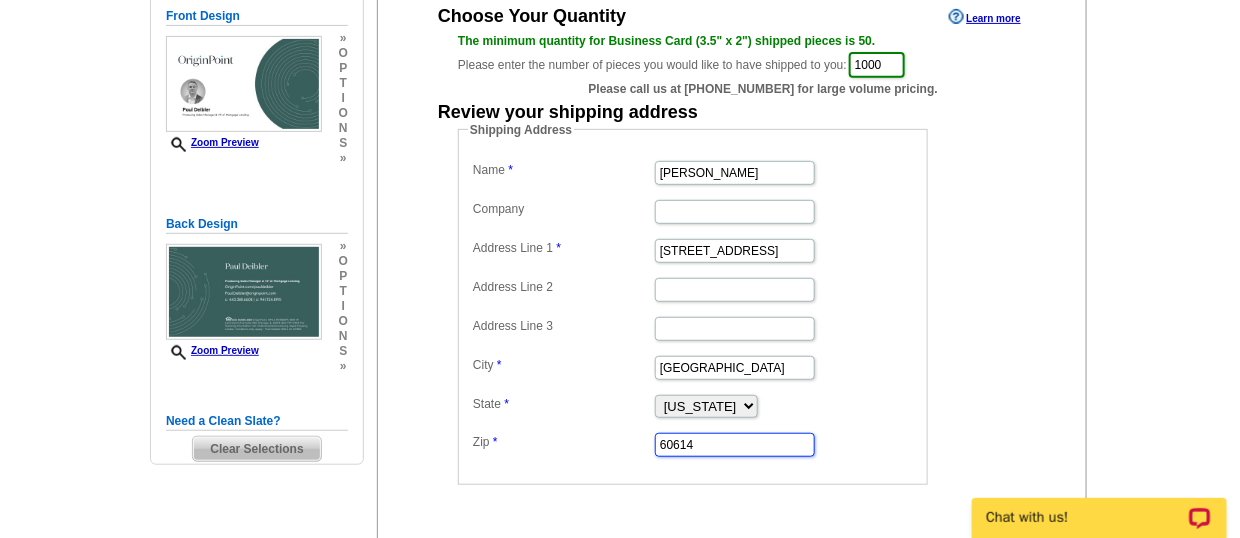 paste on "34241" 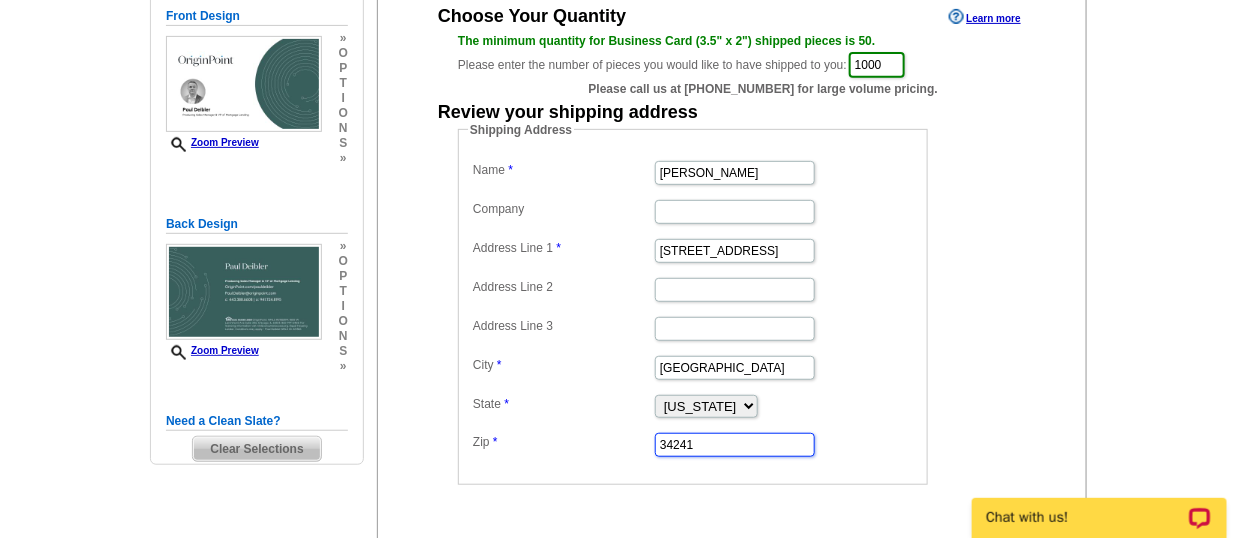 type on "34241" 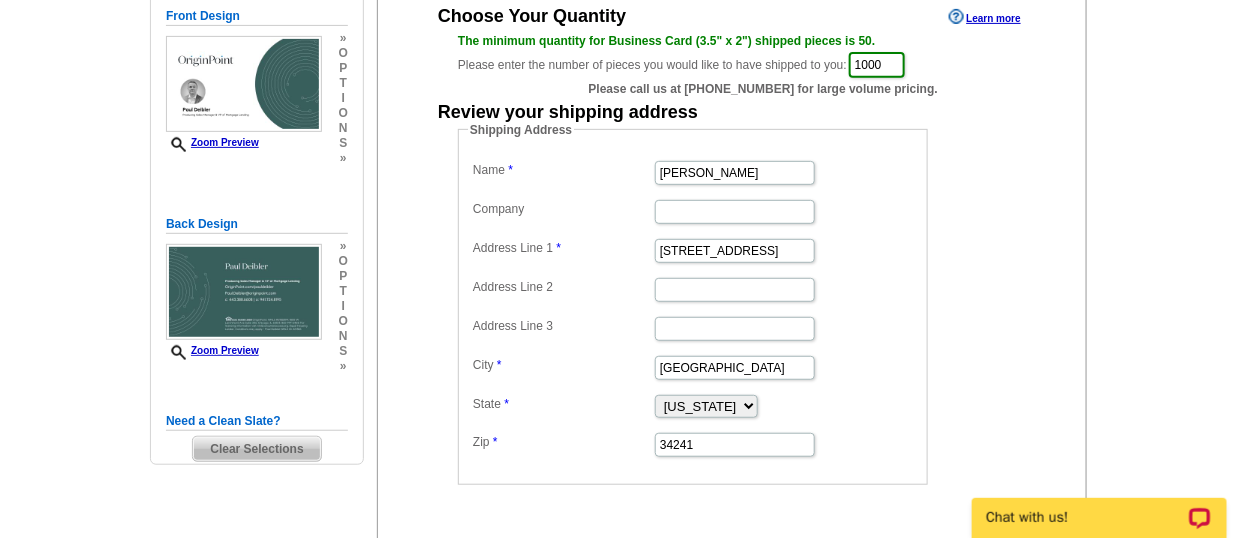 click on "Shipping Address
Name
Paul Deibler
Company
Address Line 1
9487 Tequila Sunrise Dr
Address Line 2
Address Line 3
City
Sarasota
State
Alabama
Alaska
Arizona
Arkansas
California
Colorado
Connecticut
District of Columbia
Delaware
Florida
Georgia
Hawaii
Idaho
Illinois
Indiana
Iowa
Kansas
Kentucky
Louisiana
Maine
Maryland
Massachusetts
Michigan
Minnesota
Mississippi
Missouri
Montana
Nebraska
Nevada
New Hampshire
New Jersey
New Mexico
New York
North Carolina
North Dakota
Ohio
Oklahoma
Oregon
Pennsylvania
Rhode Island
South Carolina
South Dakota
Tennessee
Texas
Utah
Vermont
Virginia
Washington
West Virginia
Wisconsin
Wyoming
Zip" at bounding box center [732, 303] 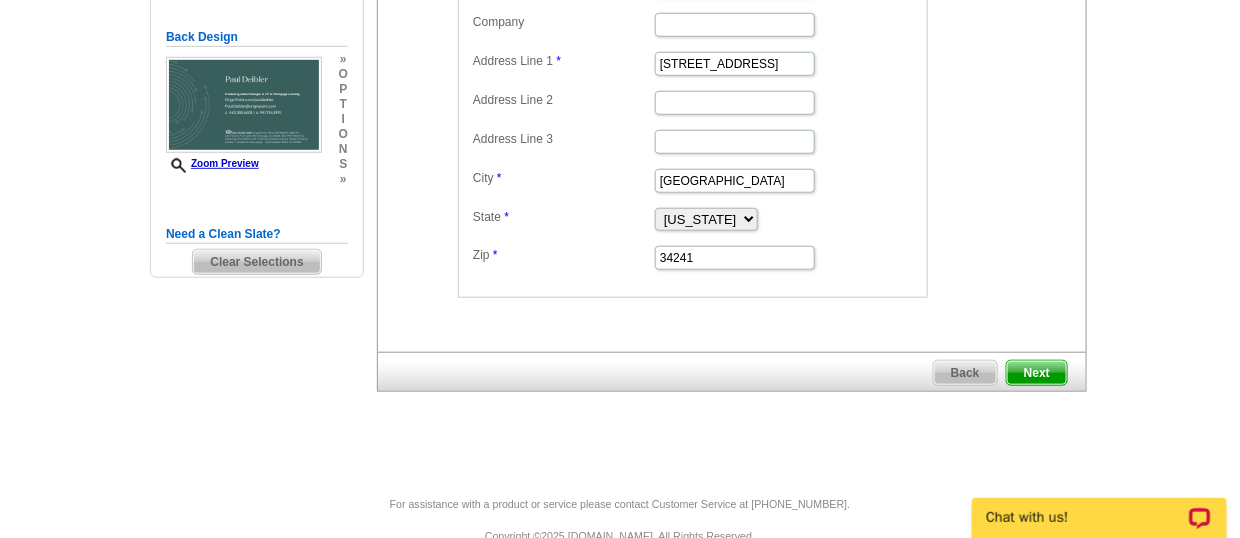 scroll, scrollTop: 411, scrollLeft: 0, axis: vertical 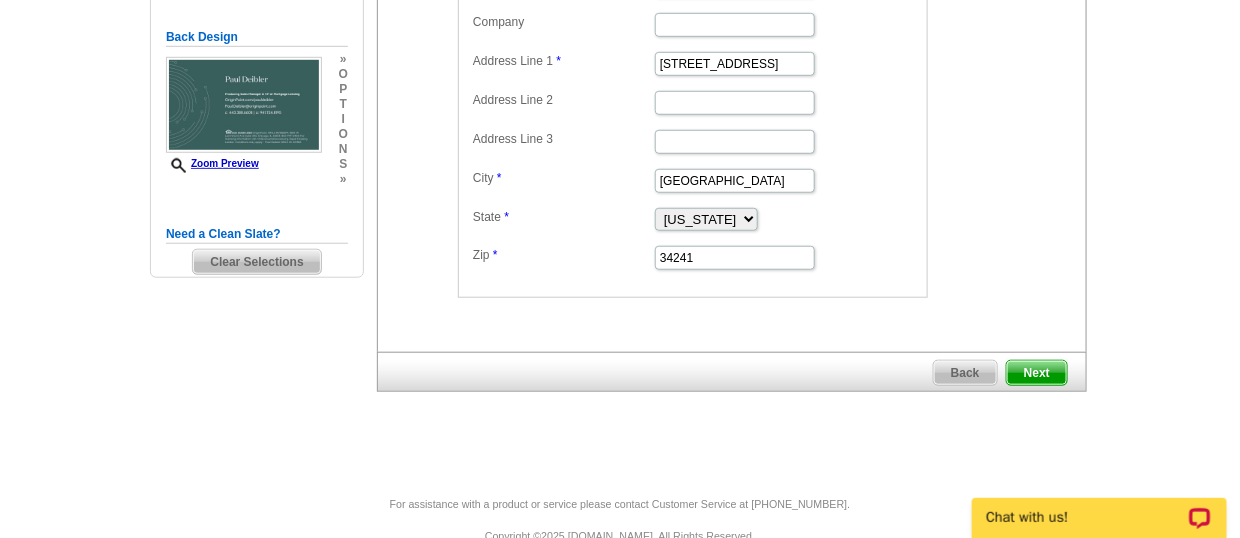 click on "Next" at bounding box center [1037, 373] 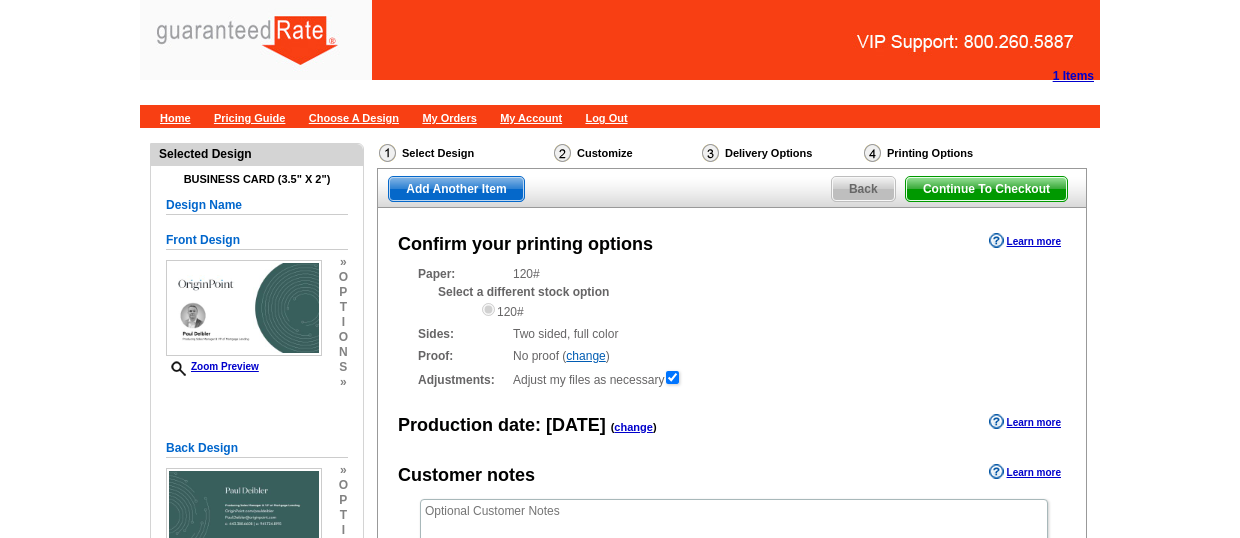 scroll, scrollTop: 0, scrollLeft: 0, axis: both 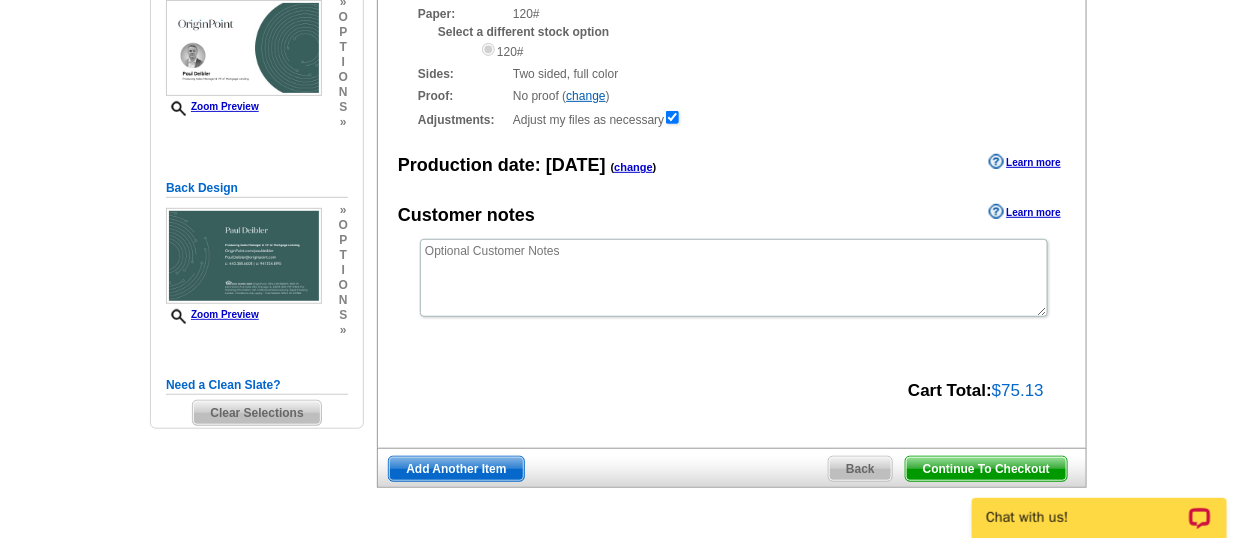 click on "Add Another Item" at bounding box center (456, 469) 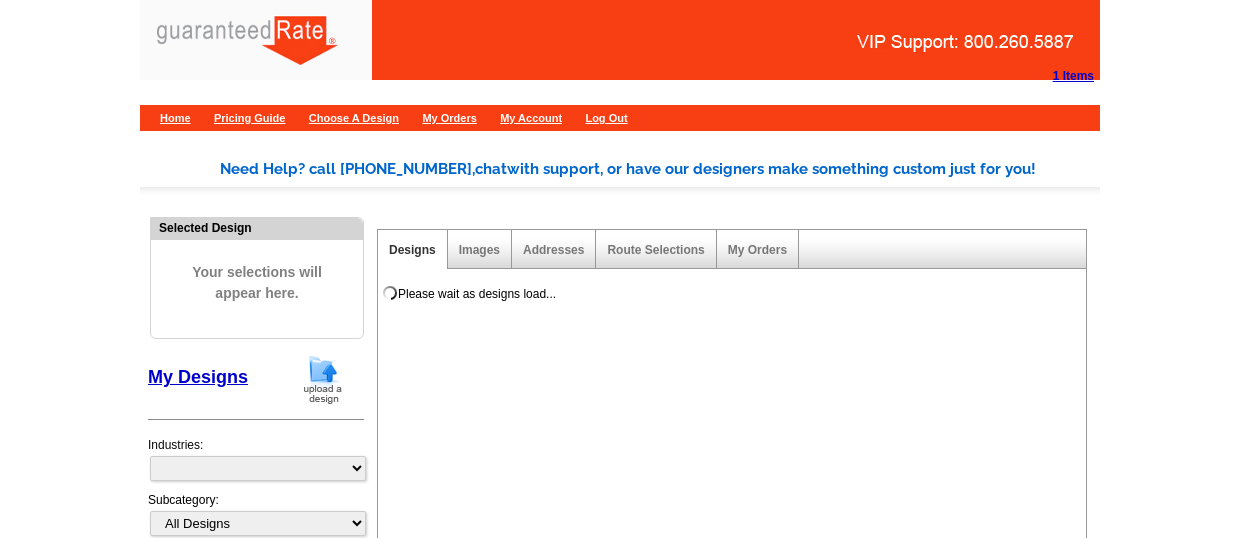 scroll, scrollTop: 0, scrollLeft: 0, axis: both 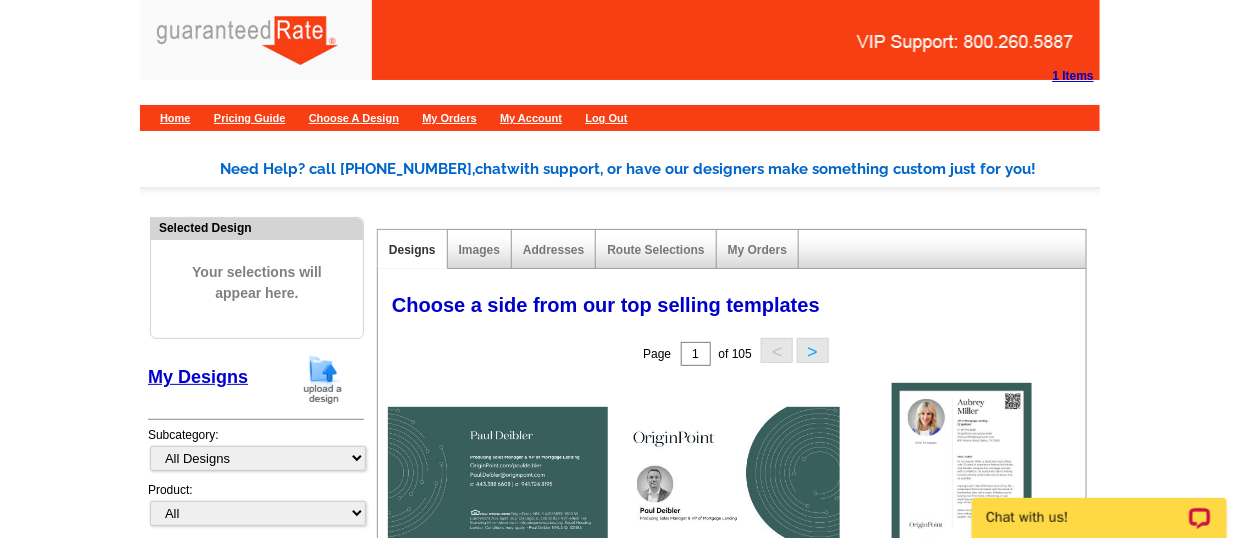 click at bounding box center (323, 379) 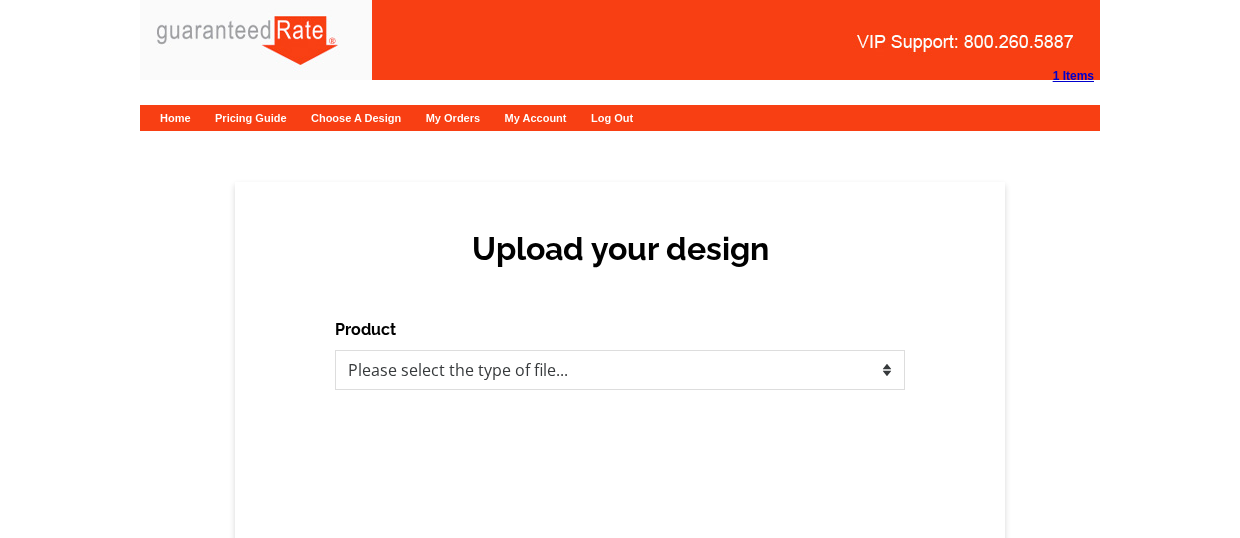 scroll, scrollTop: 0, scrollLeft: 0, axis: both 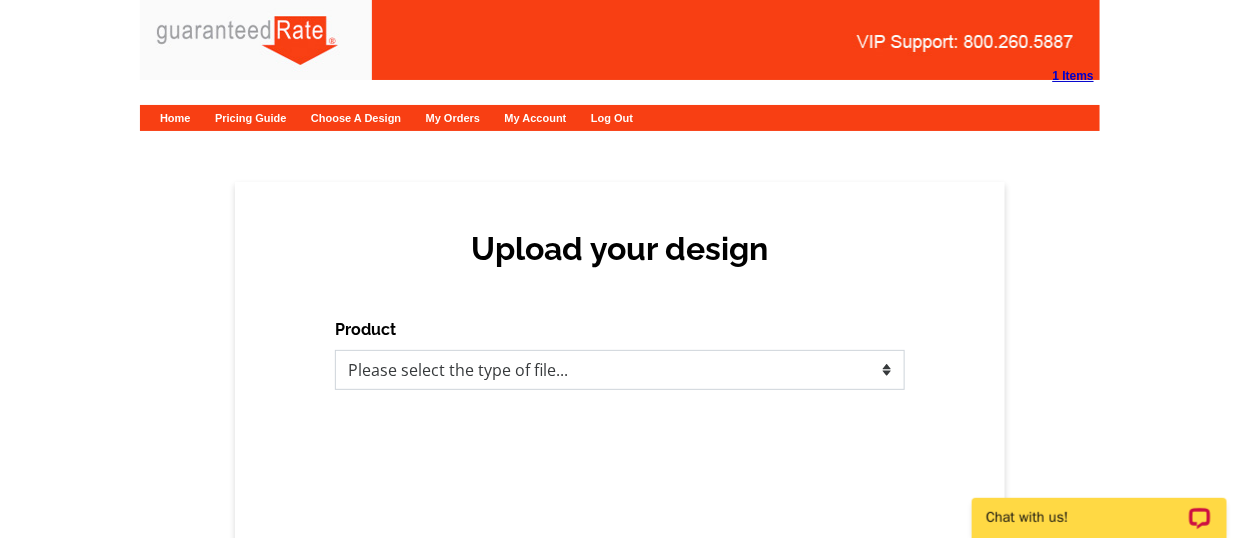 click on "Please select the type of file...
Postcards
Calendars
Business Cards
Letters and flyers
Greeting Cards" at bounding box center [620, 370] 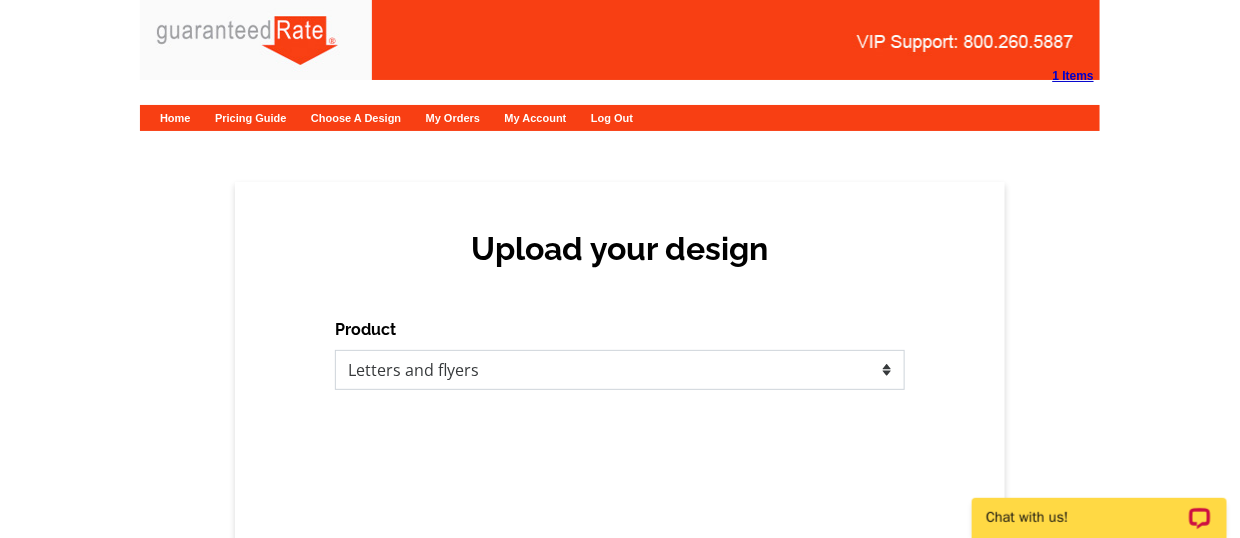 click on "Please select the type of file...
Postcards
Calendars
Business Cards
Letters and flyers
Greeting Cards" at bounding box center (620, 370) 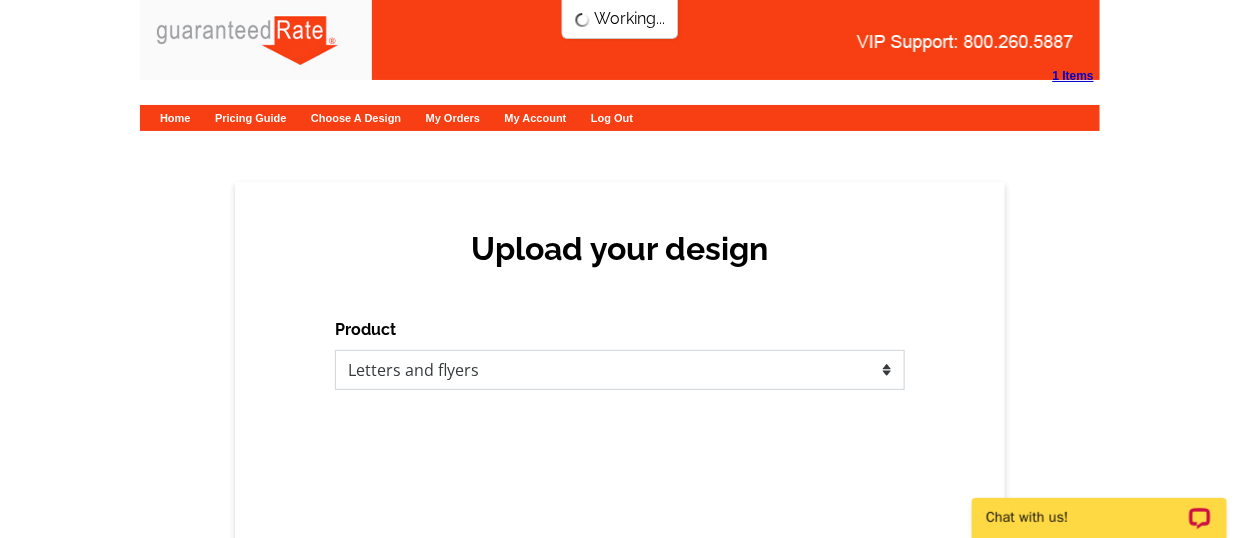 scroll, scrollTop: 0, scrollLeft: 0, axis: both 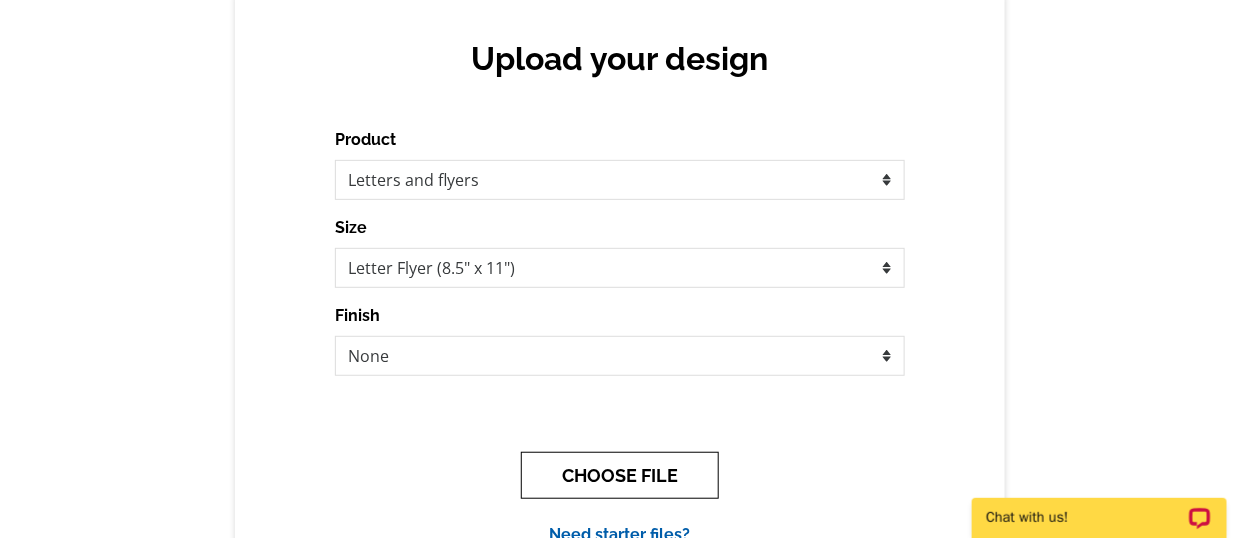 click on "CHOOSE FILE" at bounding box center (620, 475) 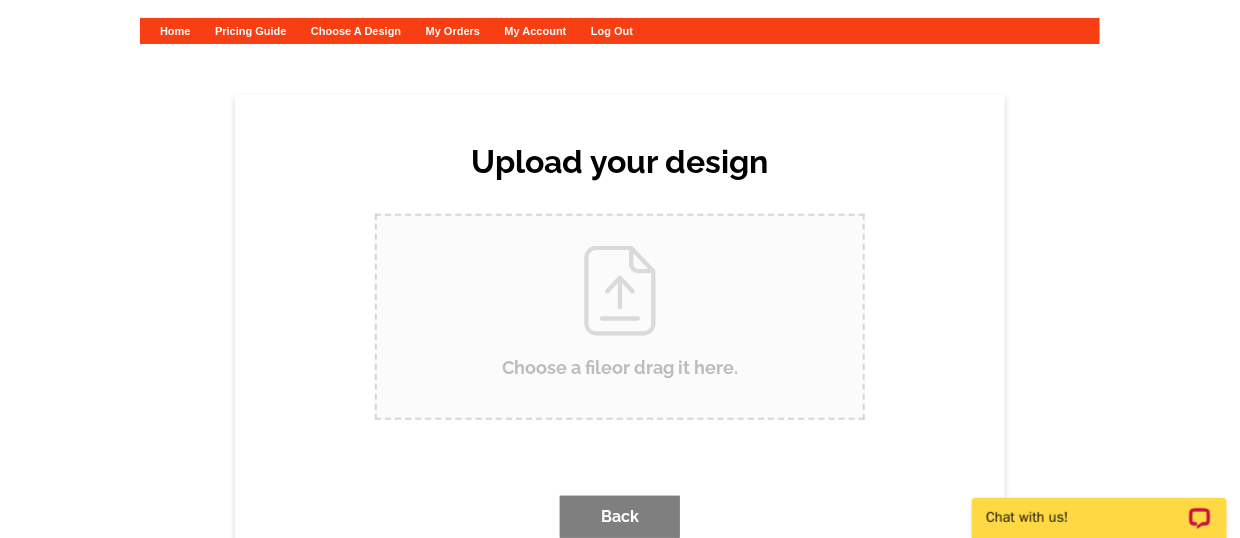 scroll, scrollTop: 0, scrollLeft: 0, axis: both 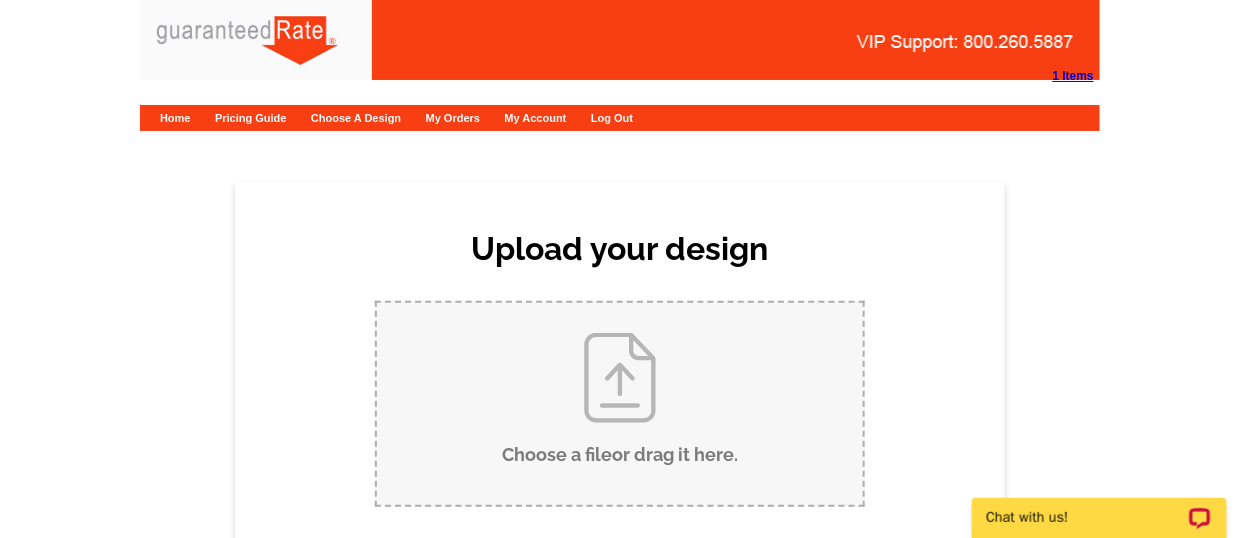 click on "Choose a file  or drag it here ." at bounding box center [620, 404] 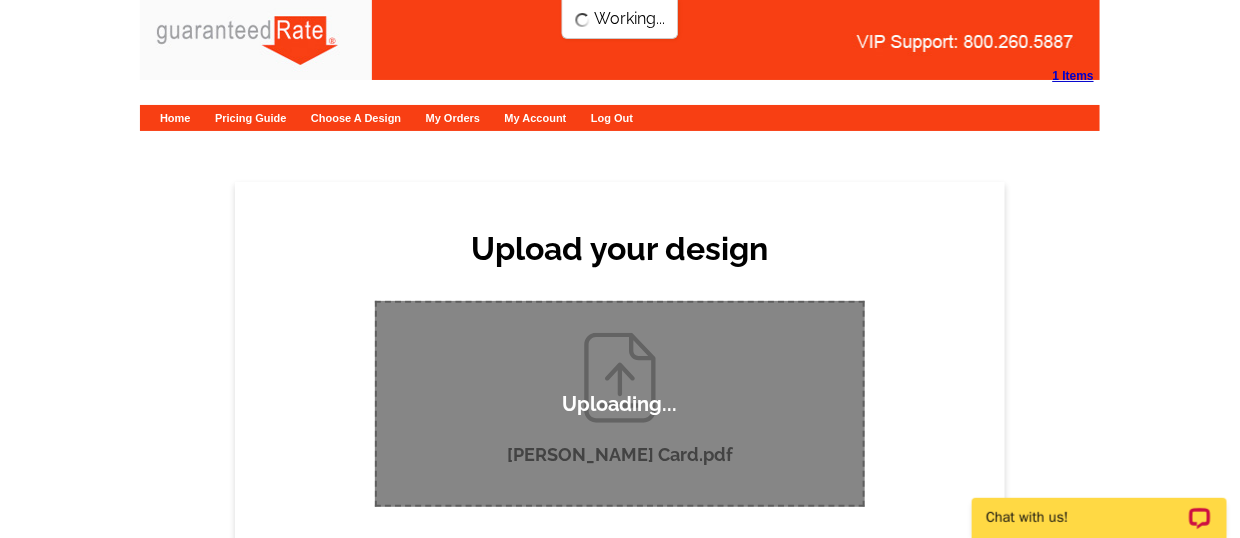 type 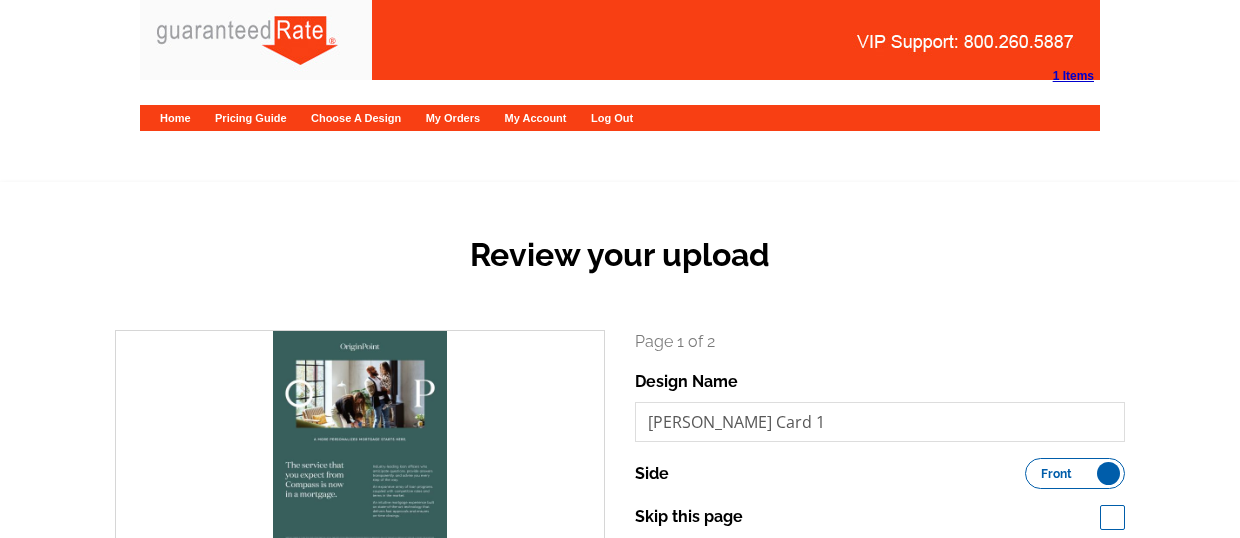 scroll, scrollTop: 0, scrollLeft: 0, axis: both 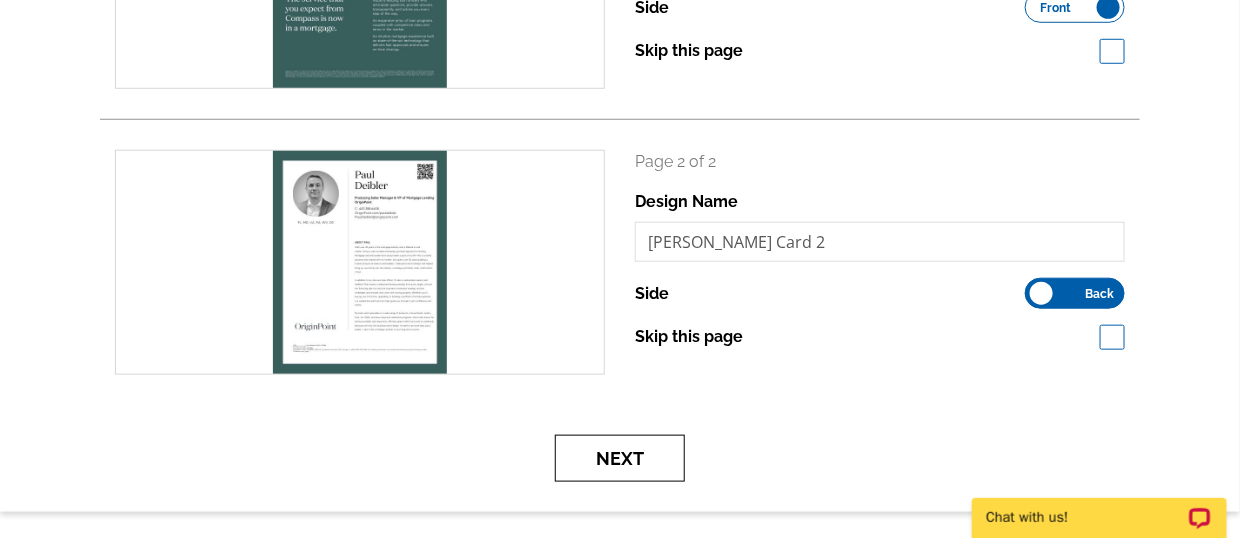 click on "Next" at bounding box center [620, 458] 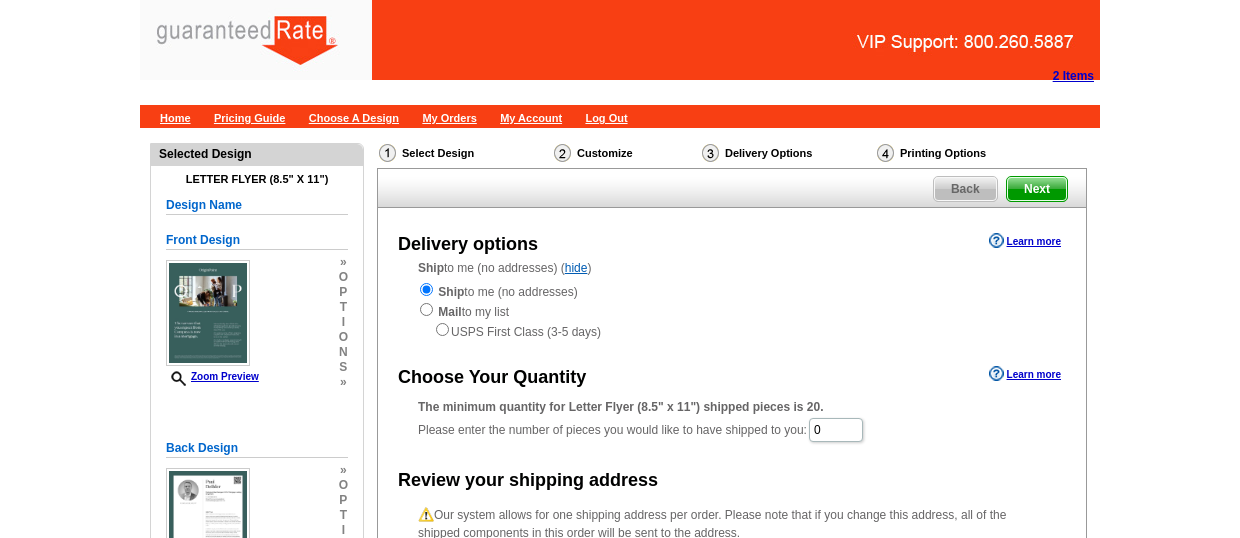 scroll, scrollTop: 0, scrollLeft: 0, axis: both 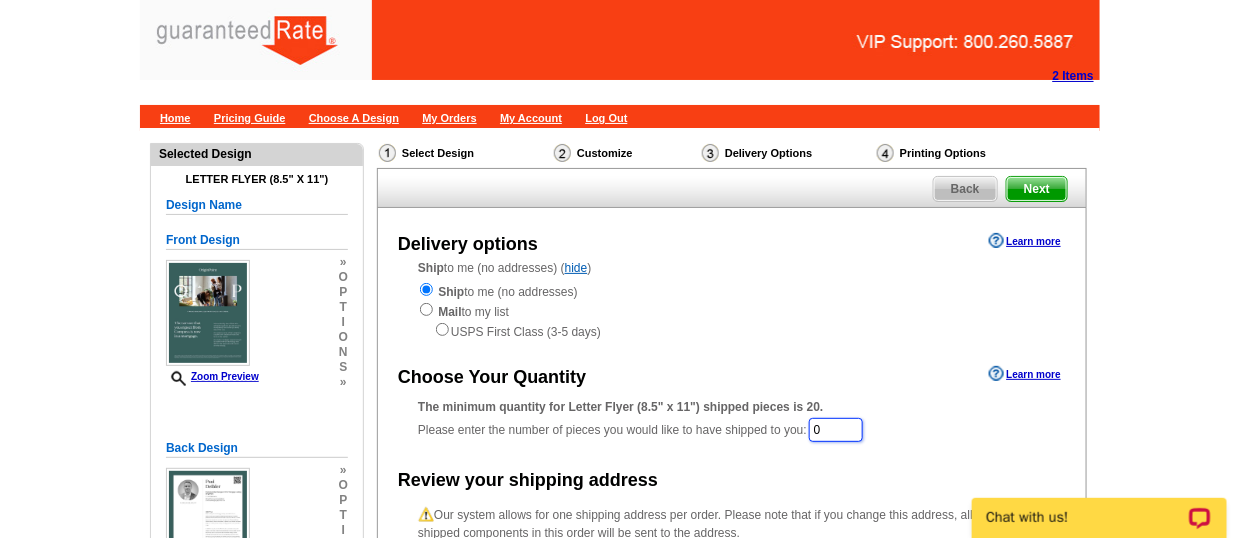 click on "0" at bounding box center (836, 430) 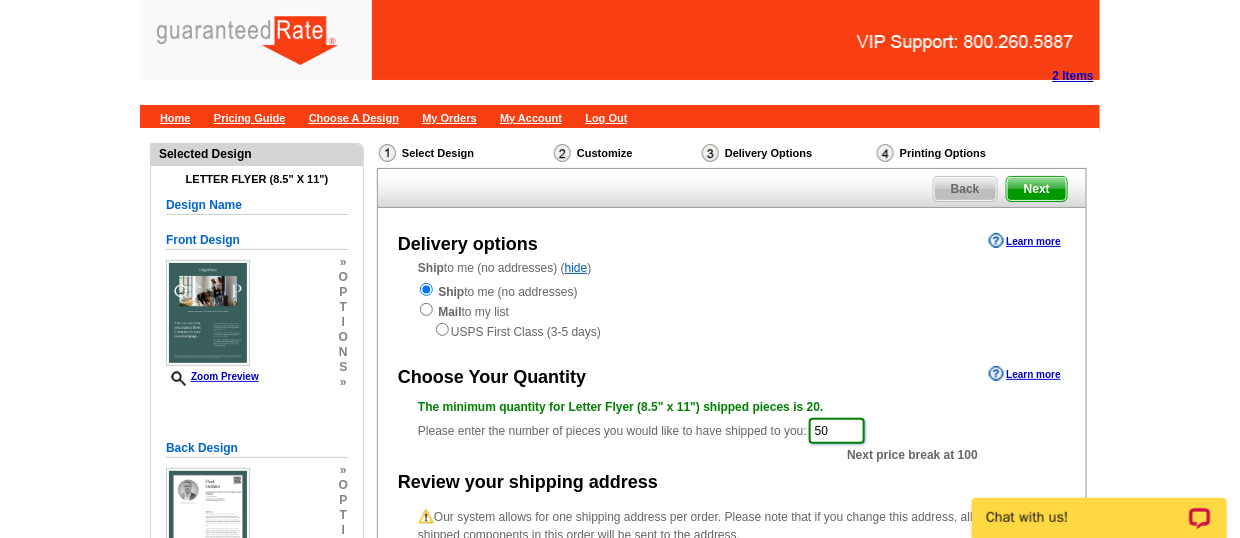 scroll, scrollTop: 183, scrollLeft: 0, axis: vertical 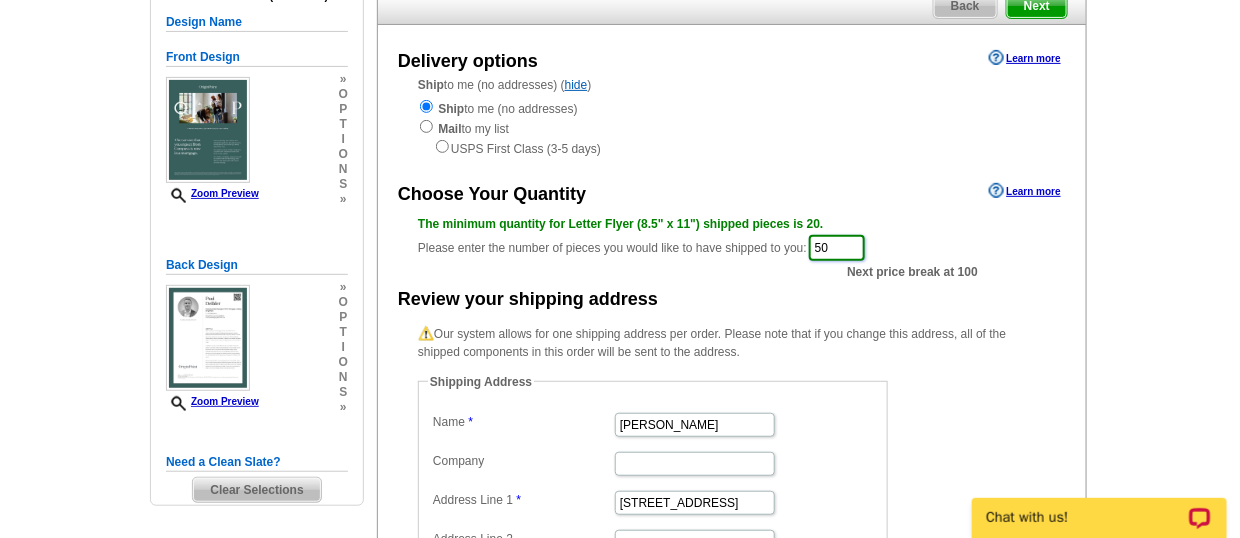 type on "50" 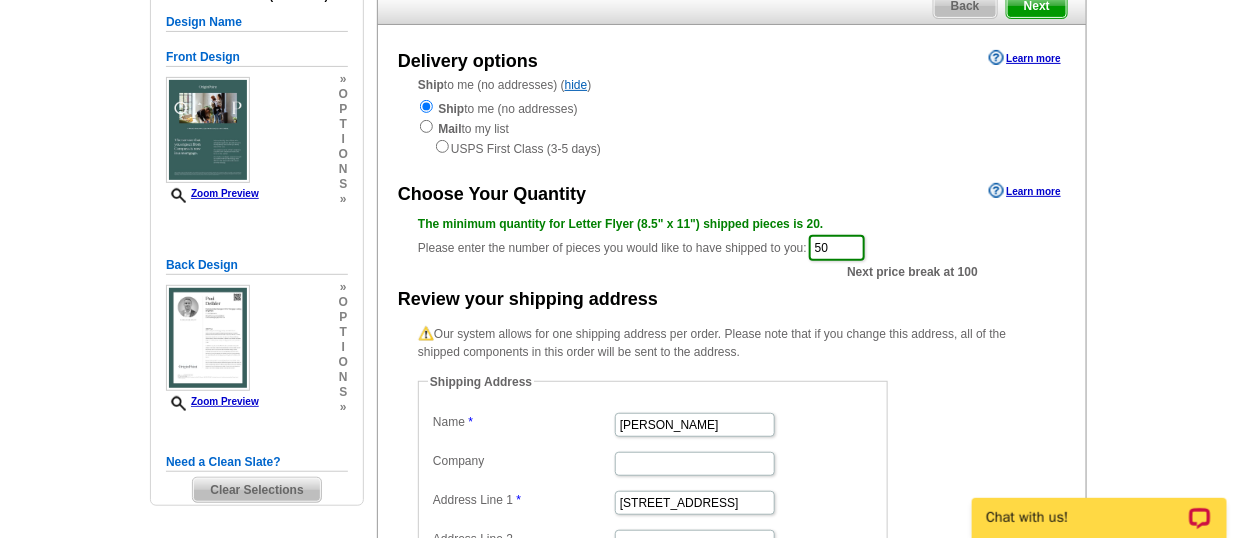 click on "Our system allows for one shipping address per order. Please note that if you change this address, all of the shipped components in this order will be sent to the address.
Shipping Address
Name
Paul Deibler
Company
Address Line 1
9487 Tequila Sunrise Dr
Address Line 2
Address Line 3
City
Sarasota
State
Alabama
Alaska
Arizona
Arkansas
California
Colorado
Connecticut
District of Columbia
Delaware
Florida
Georgia
Hawaii
Idaho
Illinois
Indiana
Iowa
Kansas
Kentucky
Louisiana
Maine
Maryland
Massachusetts
Michigan
Minnesota
Mississippi
Missouri
Montana
Nebraska
Nevada
New Hampshire
New Jersey
New Mexico
New York
North Carolina
North Dakota
Ohio
Oklahoma
Oregon
Pennsylvania
Rhode Island" at bounding box center (732, 531) 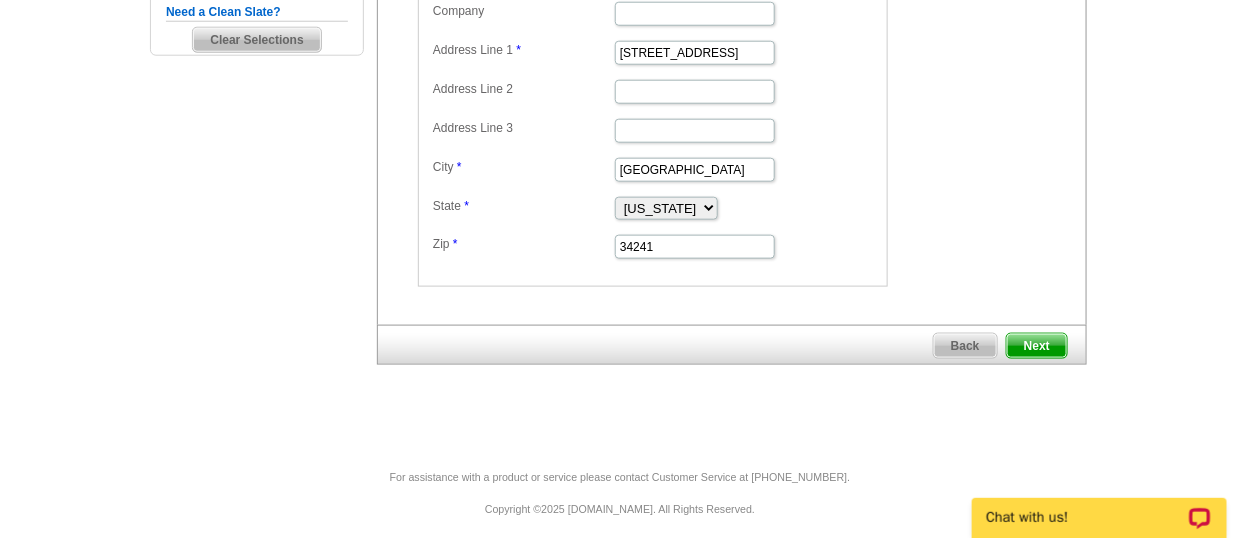 scroll, scrollTop: 632, scrollLeft: 0, axis: vertical 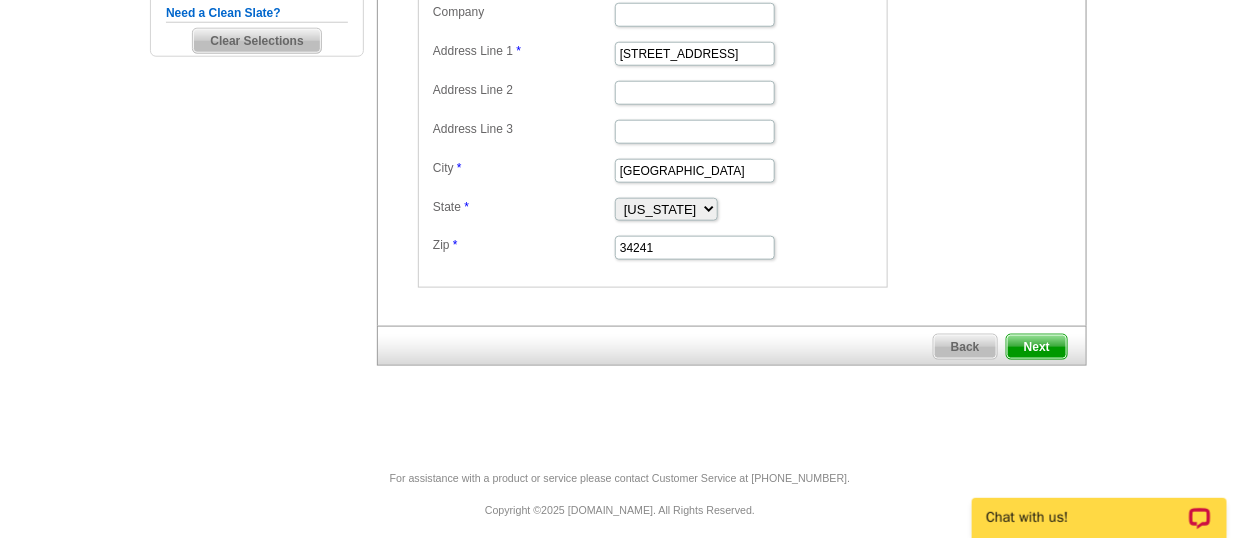 click on "Next" at bounding box center (1037, 347) 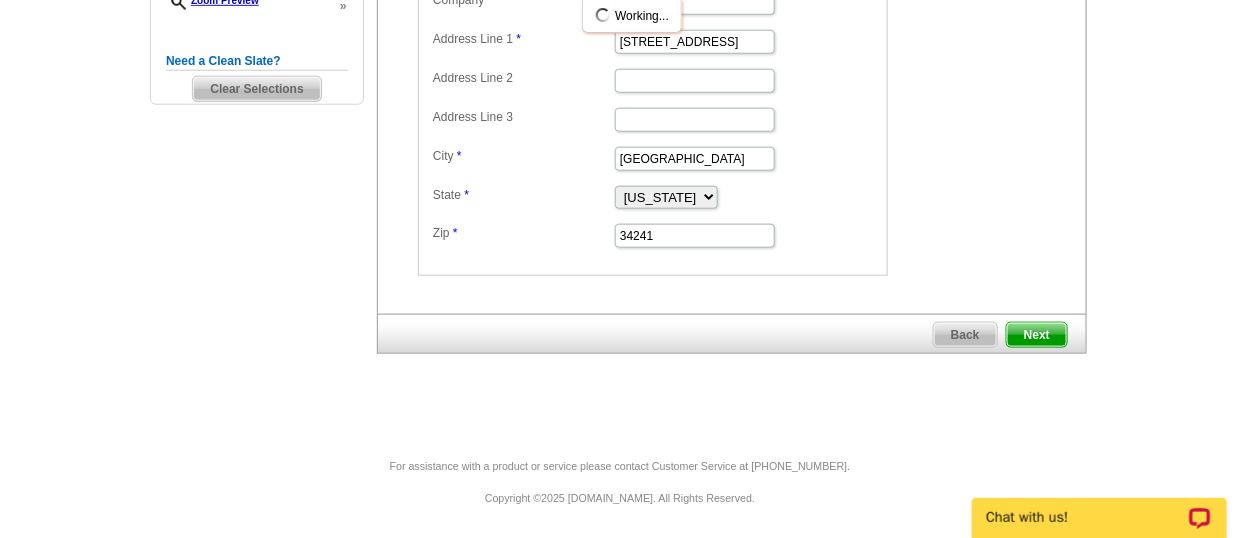 scroll, scrollTop: 573, scrollLeft: 0, axis: vertical 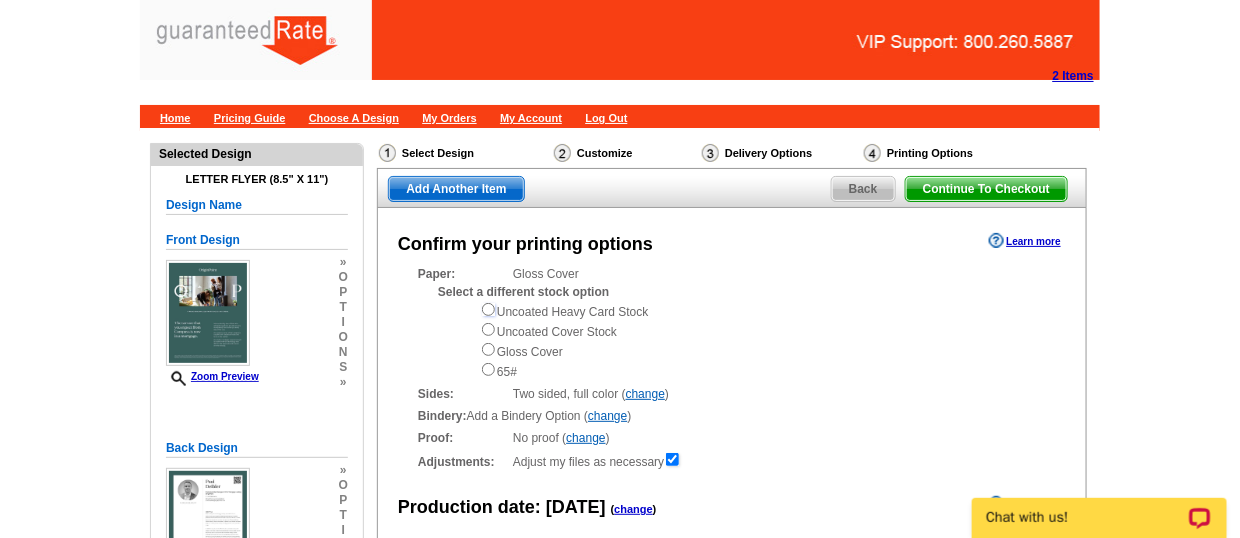 click at bounding box center (488, 309) 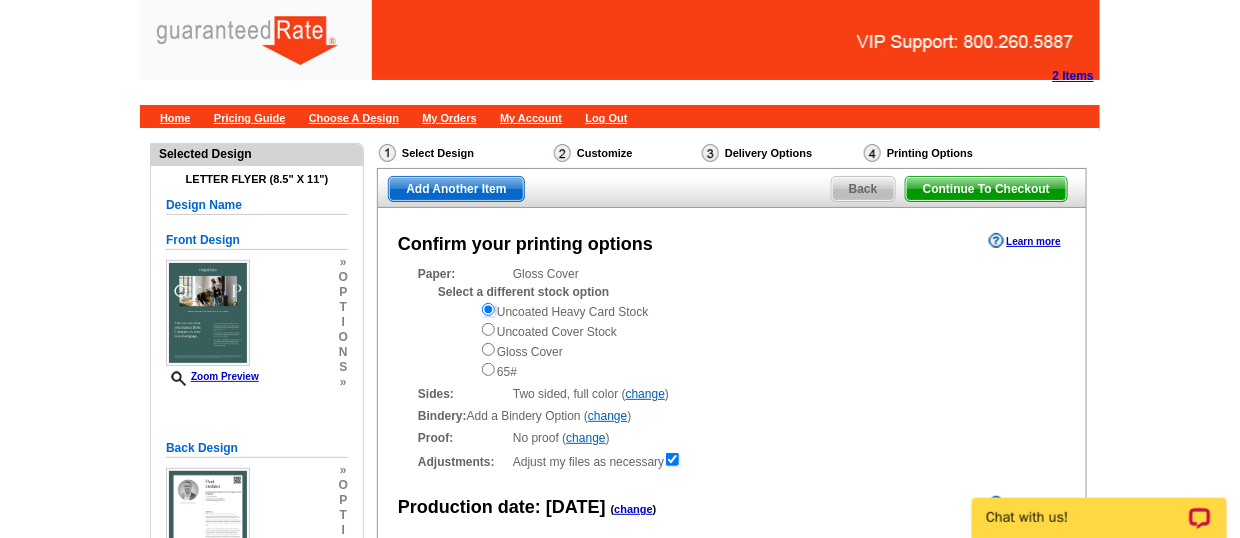 scroll, scrollTop: 0, scrollLeft: 0, axis: both 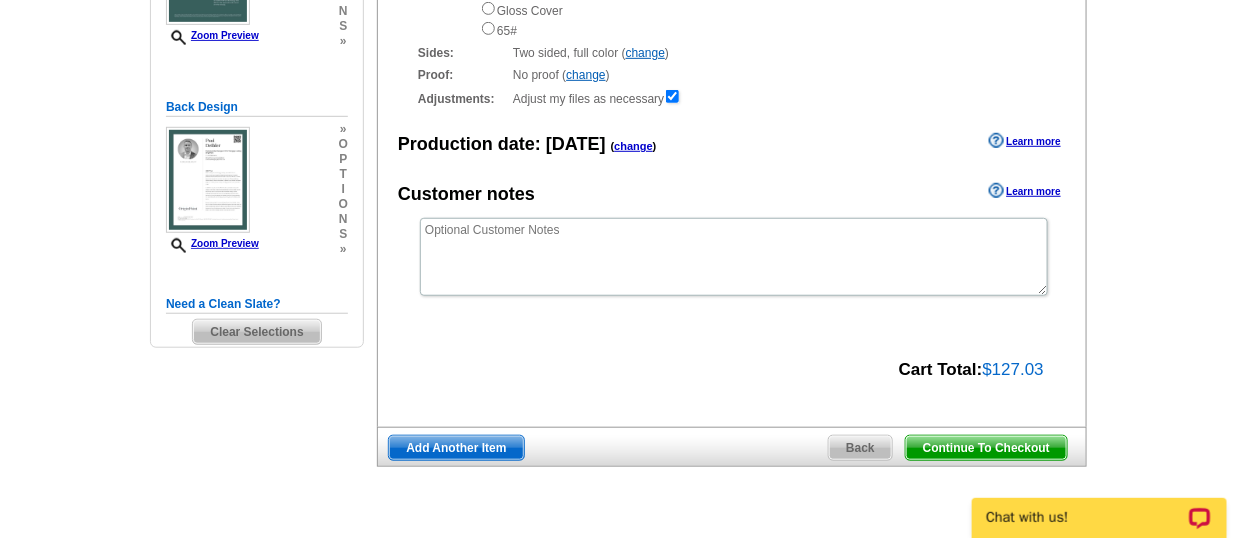 click on "Continue To Checkout" at bounding box center (986, 448) 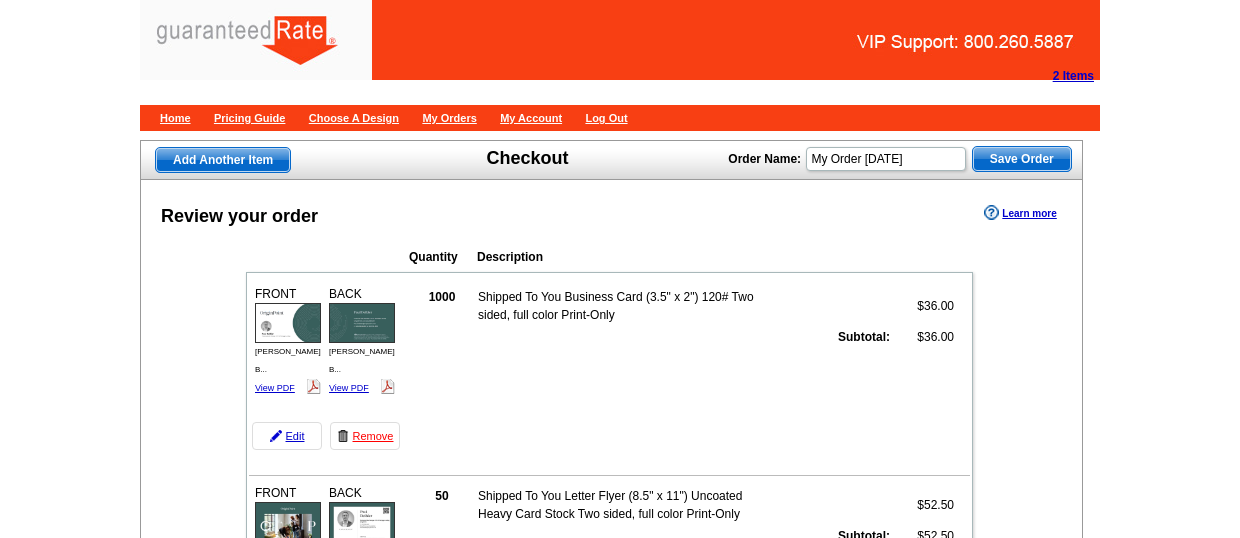scroll, scrollTop: 0, scrollLeft: 0, axis: both 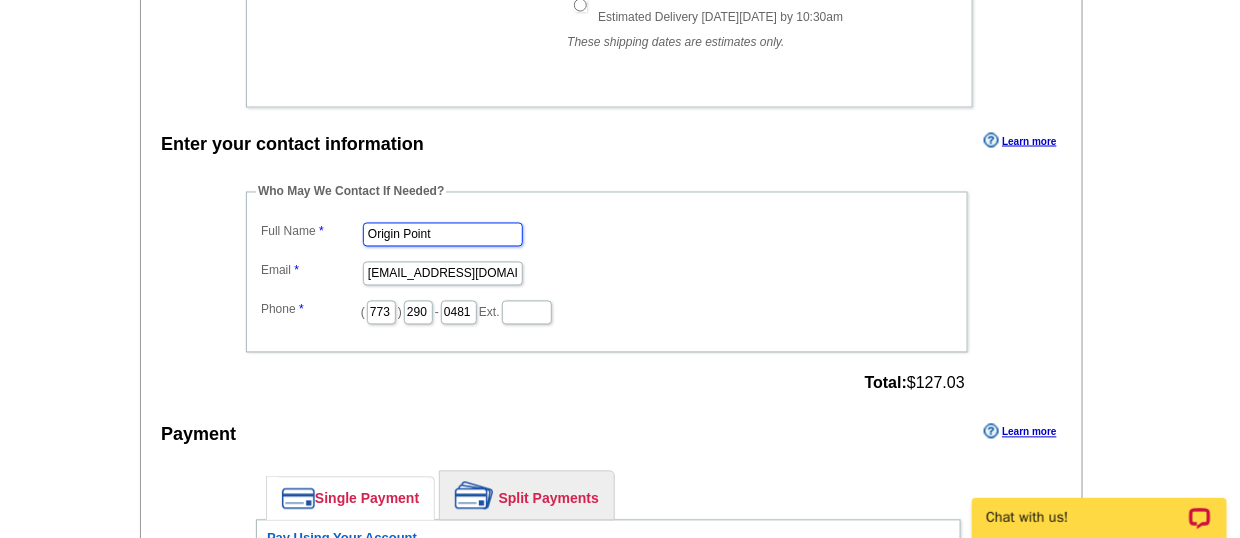 drag, startPoint x: 471, startPoint y: 222, endPoint x: 238, endPoint y: 201, distance: 233.94444 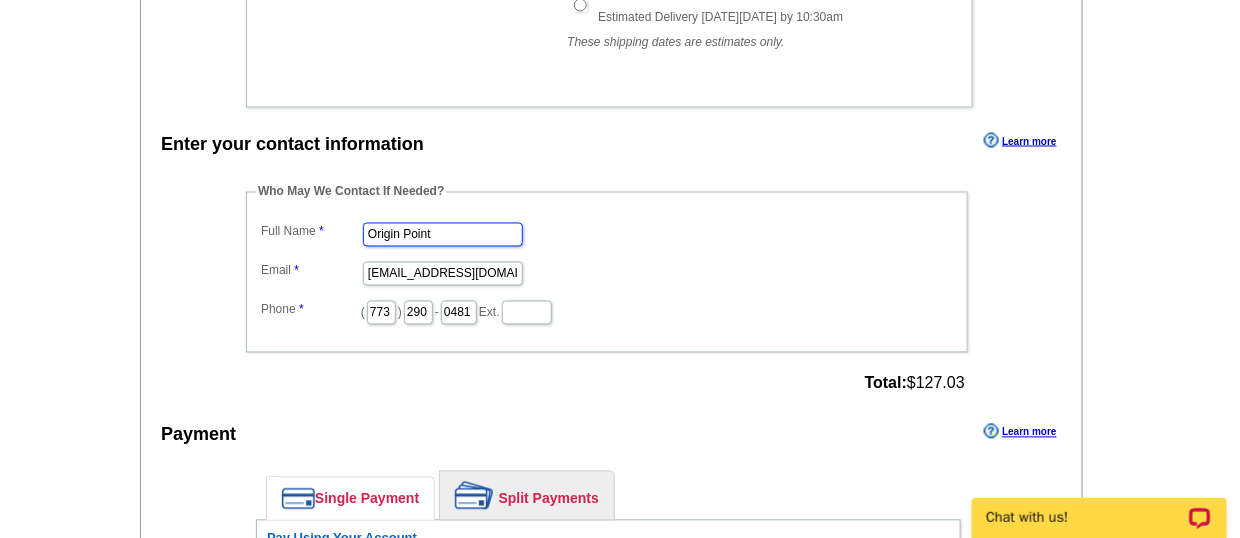 click on "Who May We Contact If Needed?
Full Name
Origin Point
Email
marketing@originpoint.com
Phone
( 773 )  290  -  0481  Ext.
Total:  $127.03" at bounding box center (608, 291) 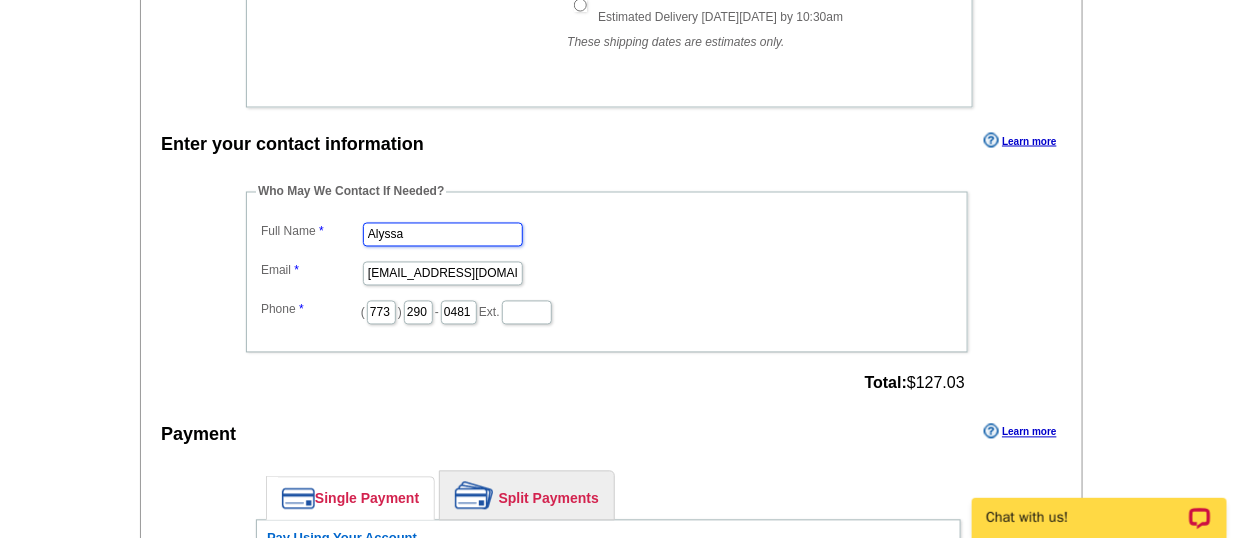 type on "[PERSON_NAME]" 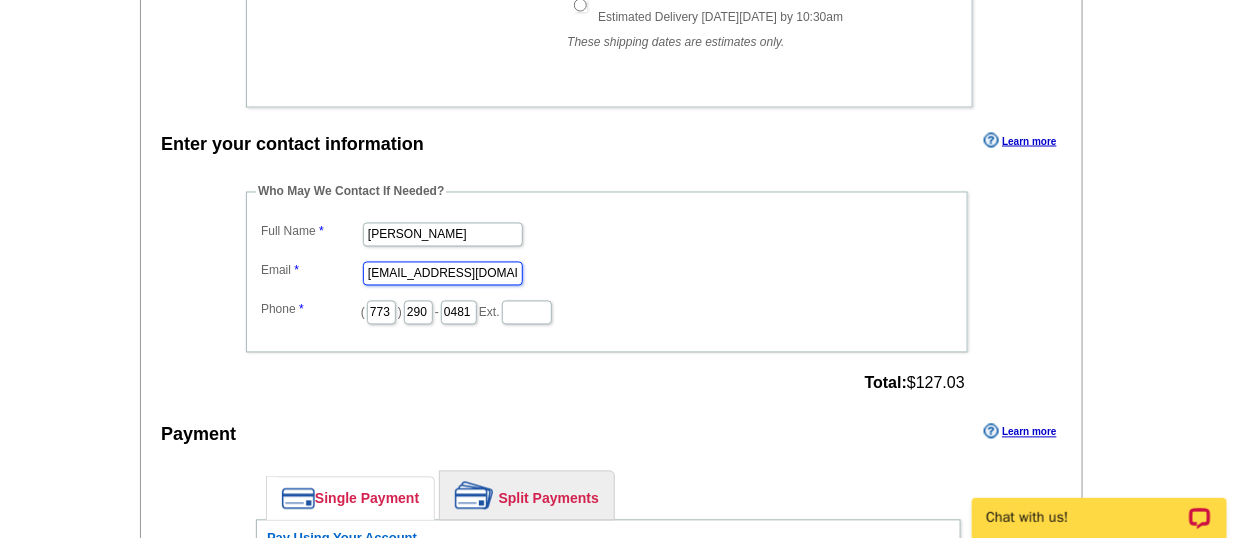 scroll, scrollTop: 0, scrollLeft: 0, axis: both 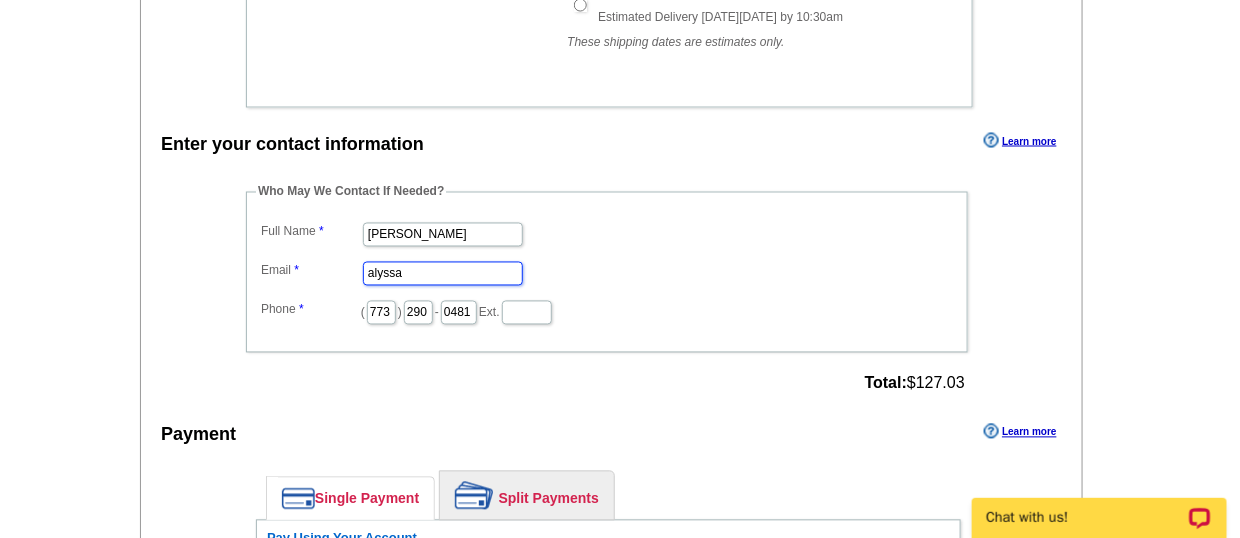 type on "[EMAIL_ADDRESS][PERSON_NAME][DOMAIN_NAME]" 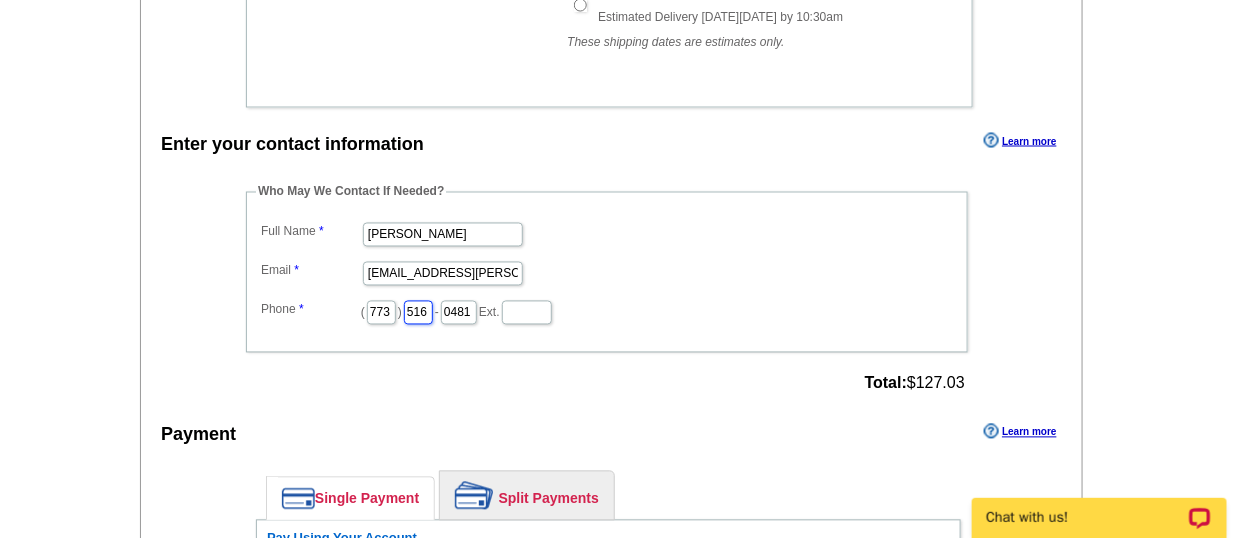 type on "516" 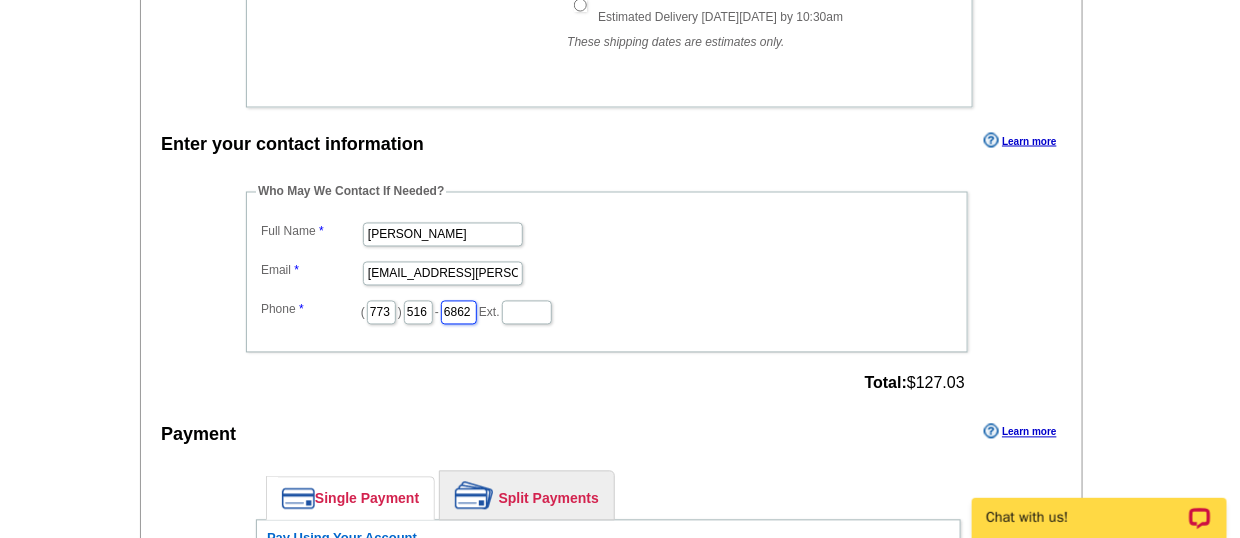 type on "6862" 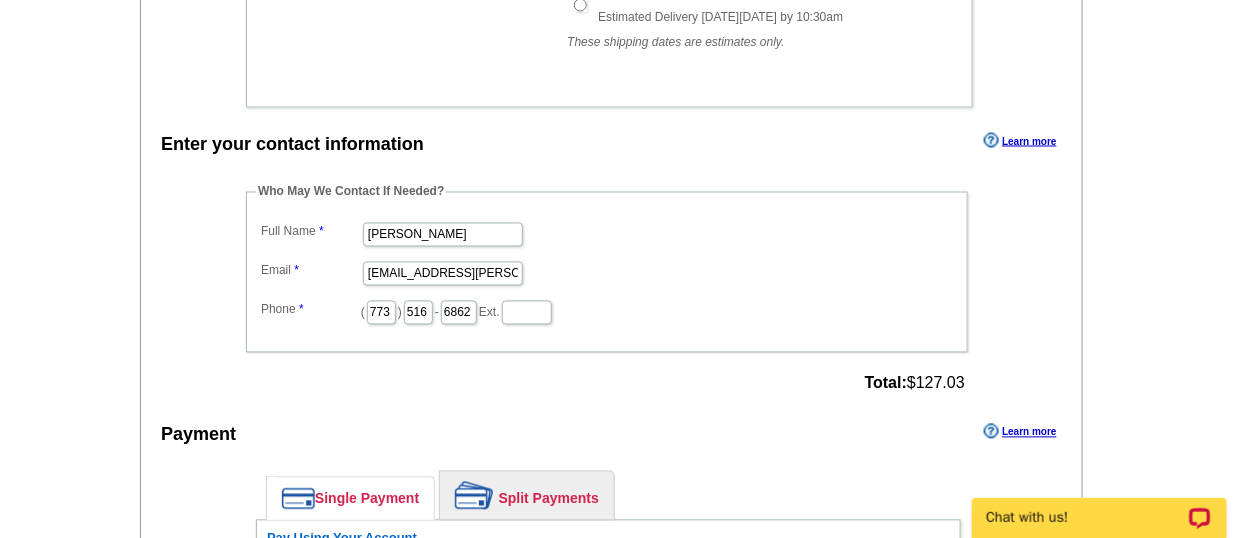 click on "Enter your contact information
Learn more
Who May We Contact If Needed?
Full Name
Alyssa Jacobucci
Email
alyssa.jacobucci@rate.com
Phone
( 773 )  516  -  6862  Ext.
Total:  $127.03
Payment
Learn more
Single Payment
Split Payments
Pay Using Your Account
Pay using your account" at bounding box center [611, 715] 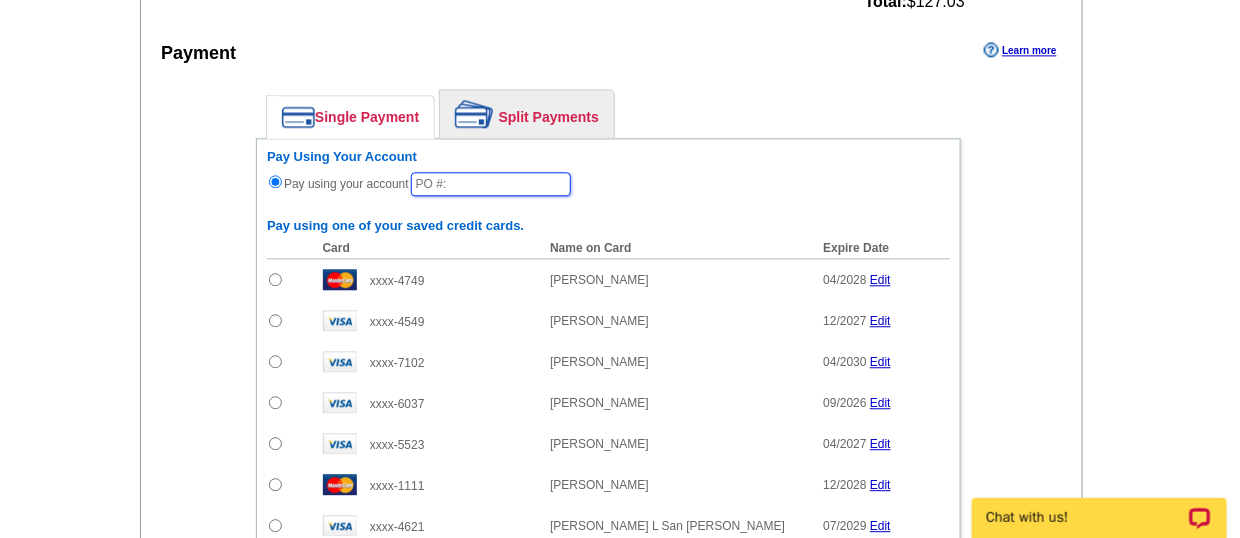click at bounding box center (491, 184) 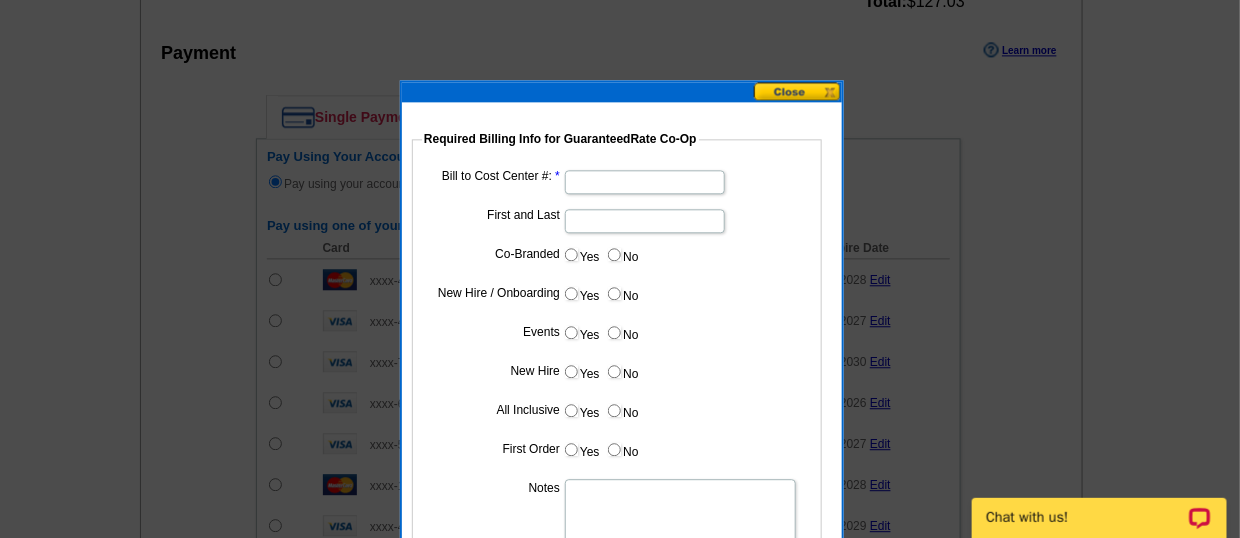 type on "072325_512_AJ" 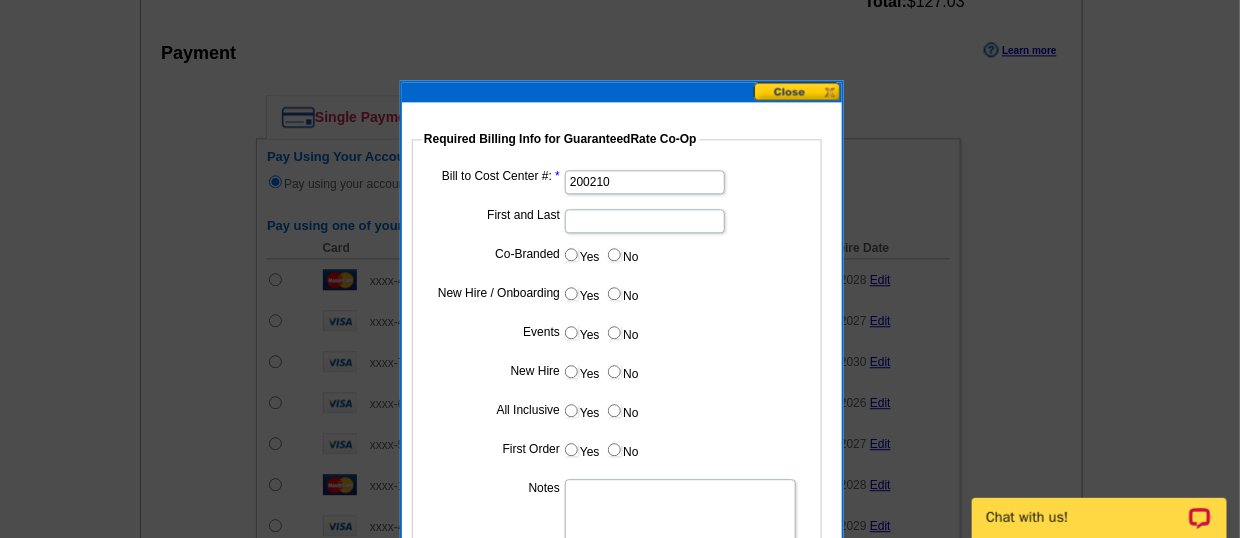 type on "200210" 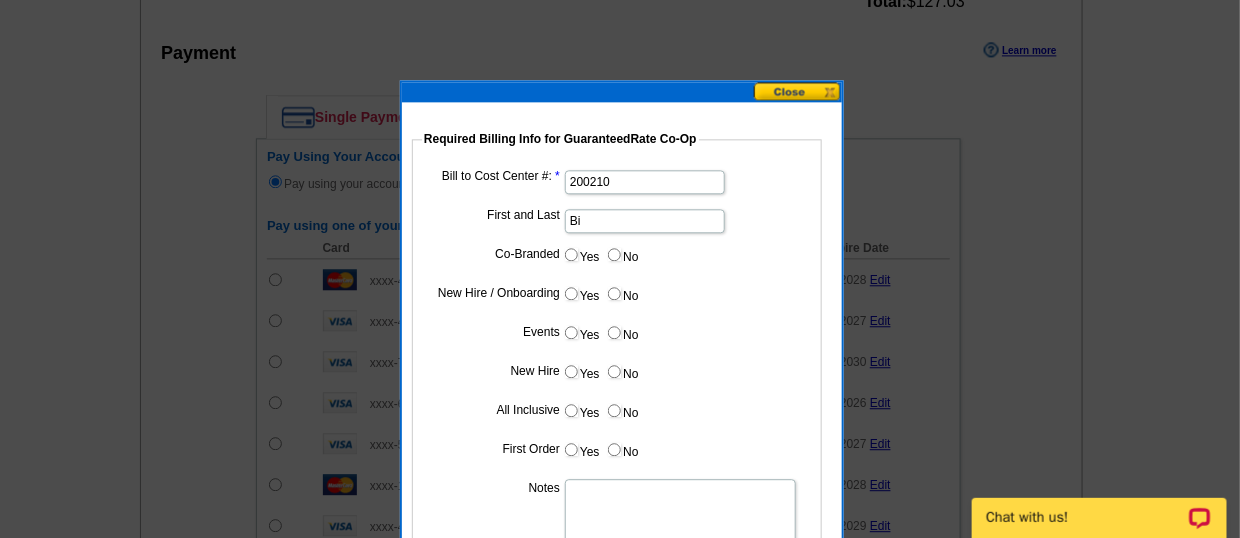 type on "Bill to Branch" 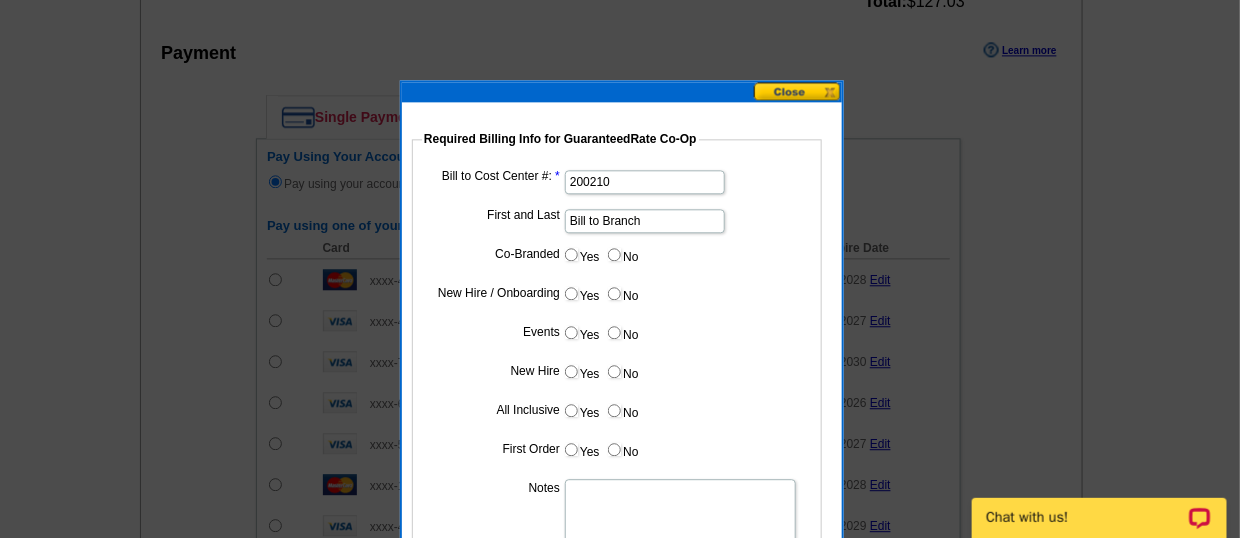 click on "Yes" at bounding box center (571, 371) 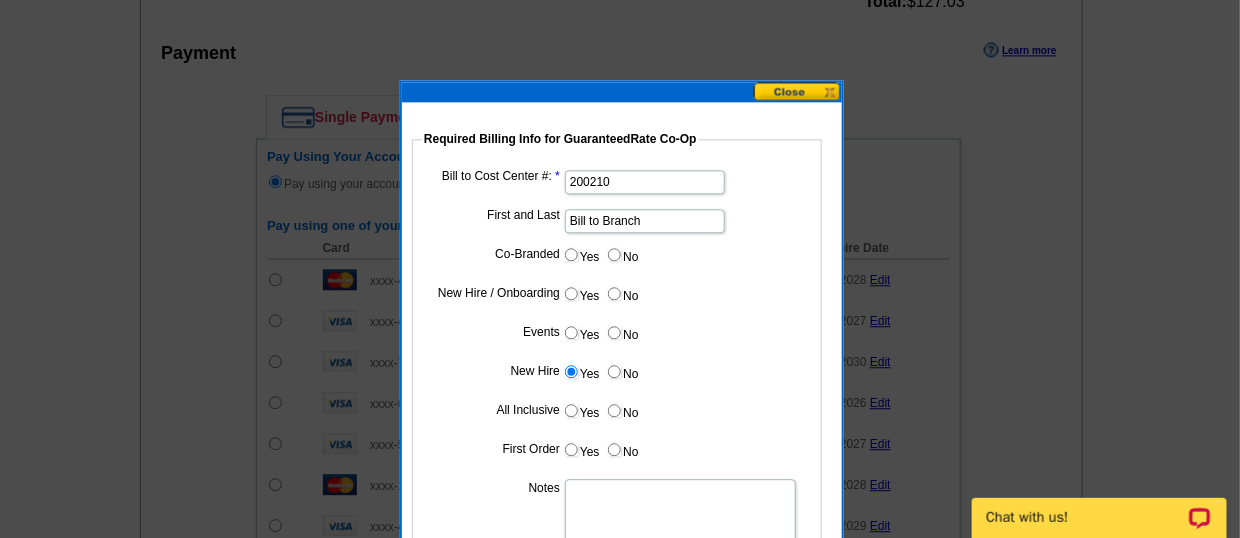 click on "Notes" at bounding box center [680, 518] 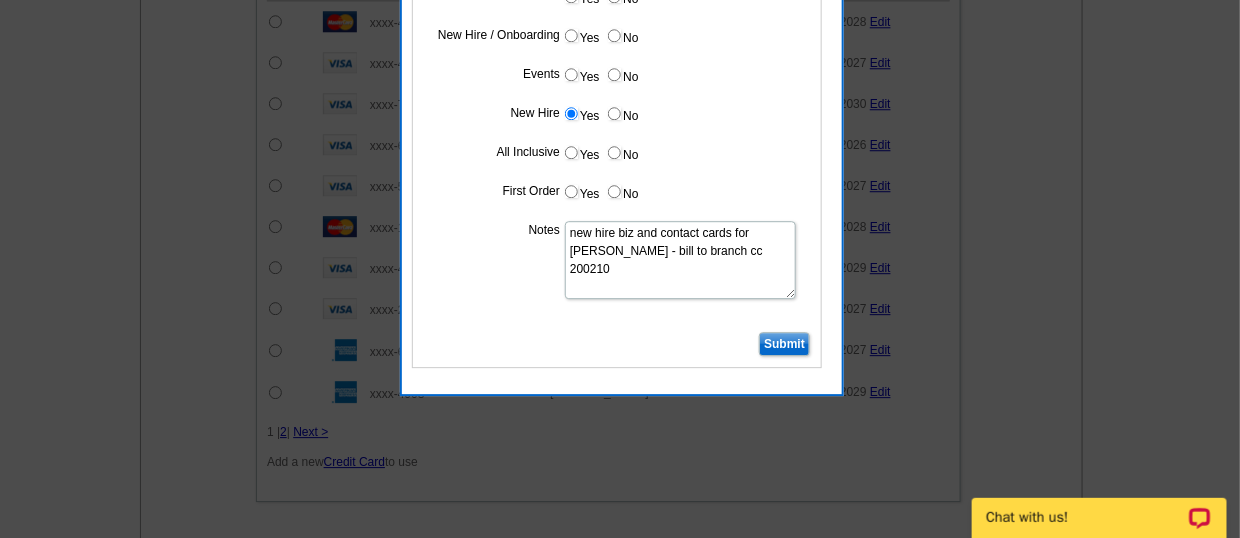 scroll, scrollTop: 1673, scrollLeft: 0, axis: vertical 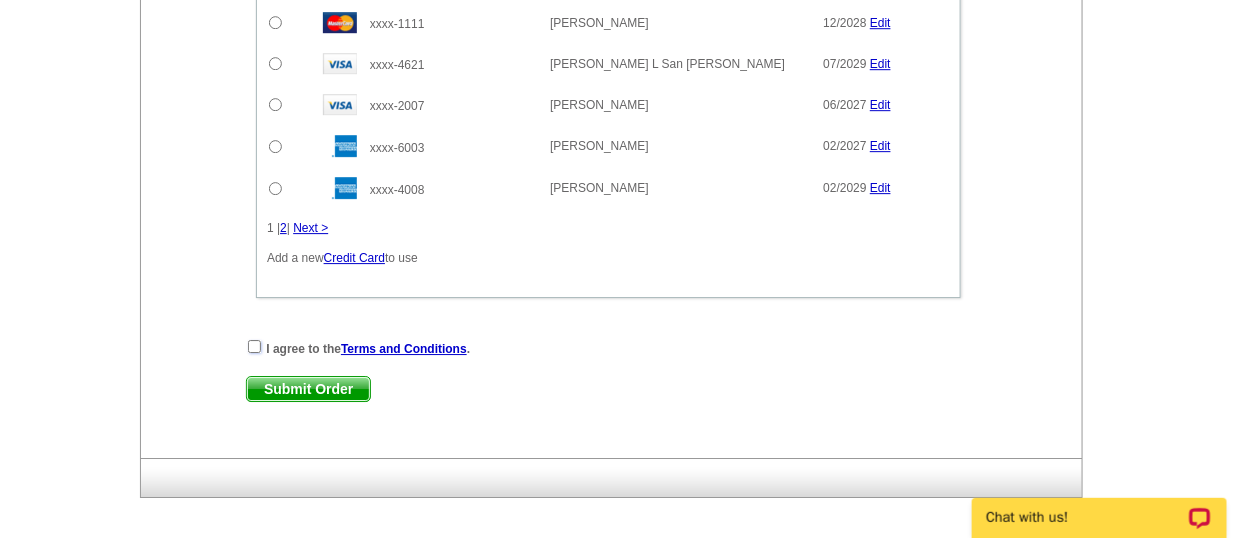 click at bounding box center [254, 346] 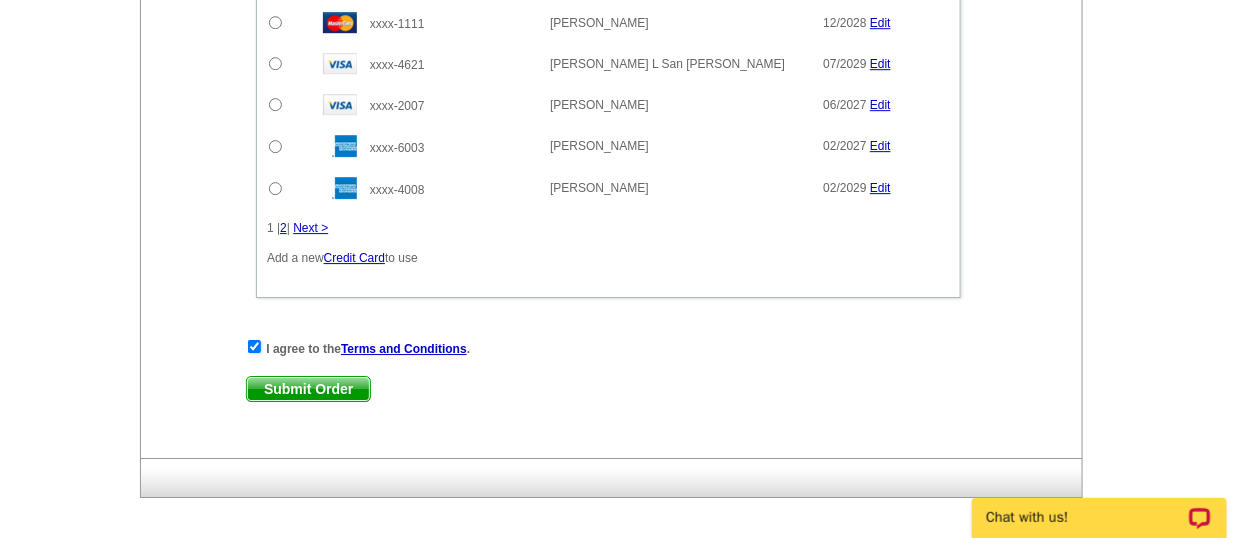 click on "Submit Order" at bounding box center (308, 389) 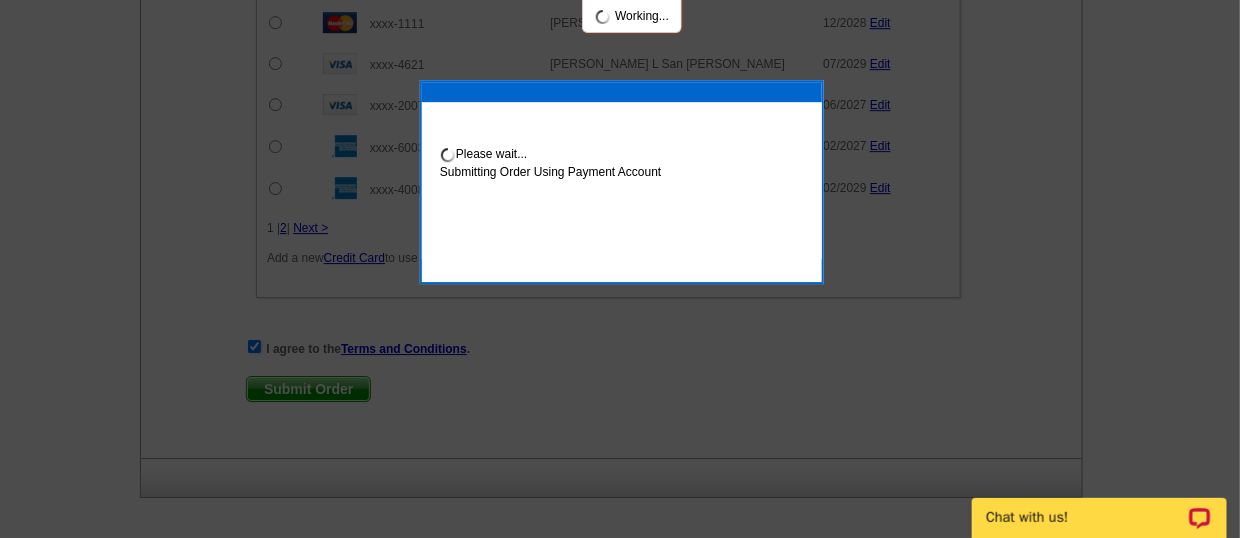scroll, scrollTop: 1977, scrollLeft: 0, axis: vertical 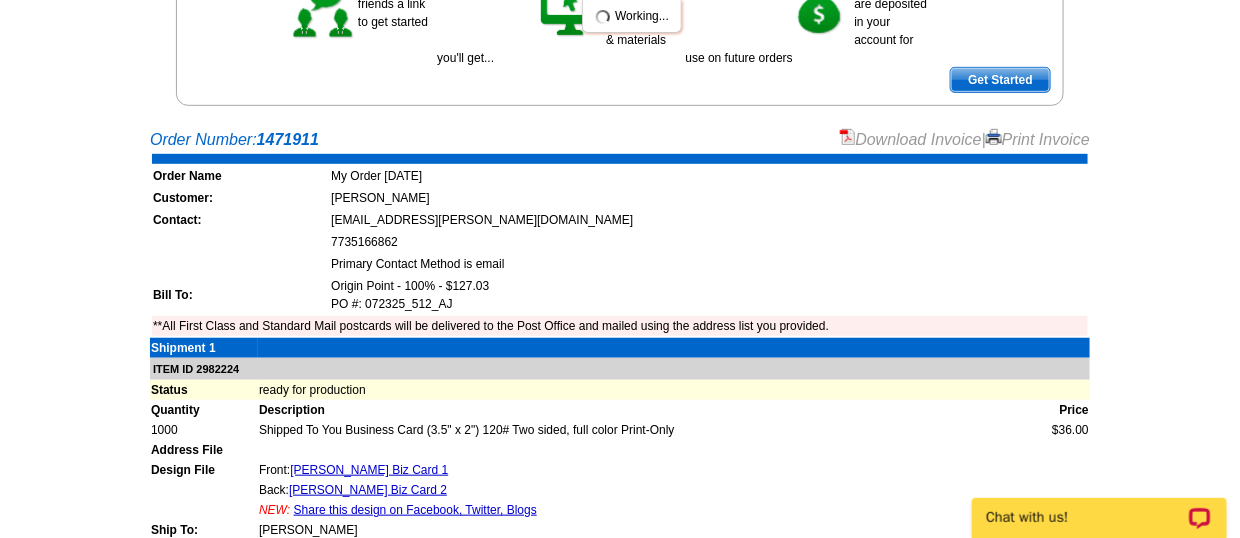 click on "Download Invoice" at bounding box center (911, 139) 